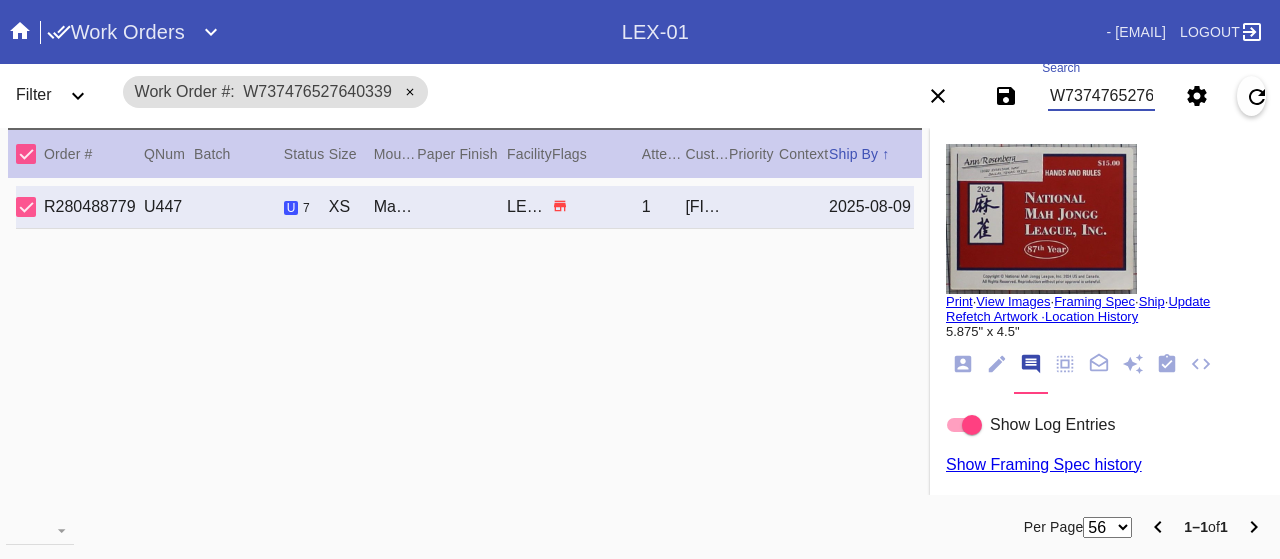 scroll, scrollTop: 0, scrollLeft: 0, axis: both 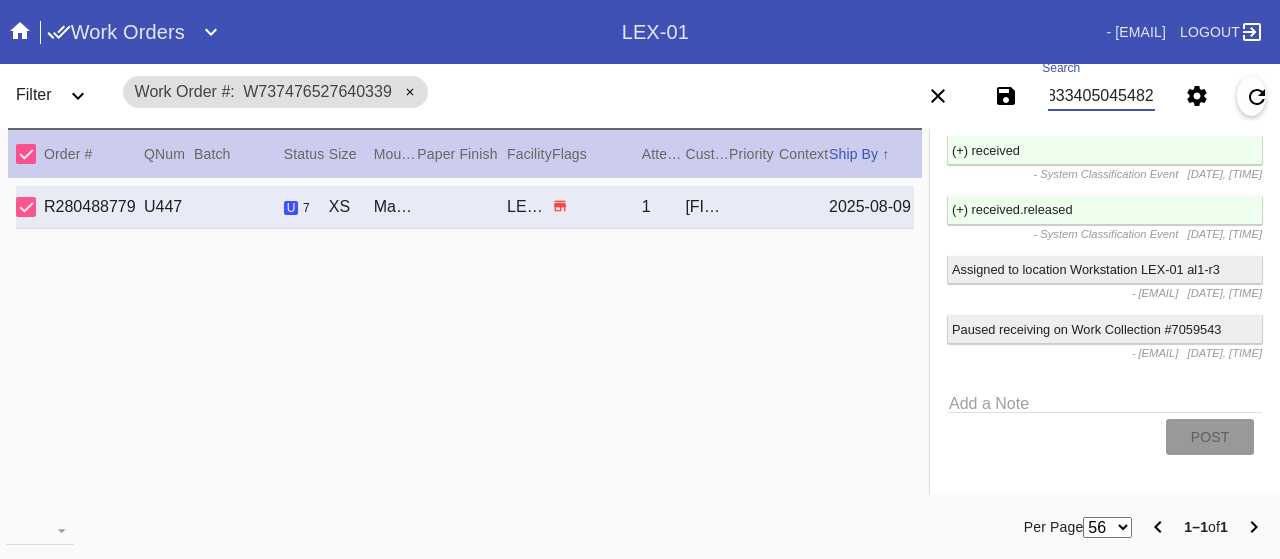 type on "W998334050454820" 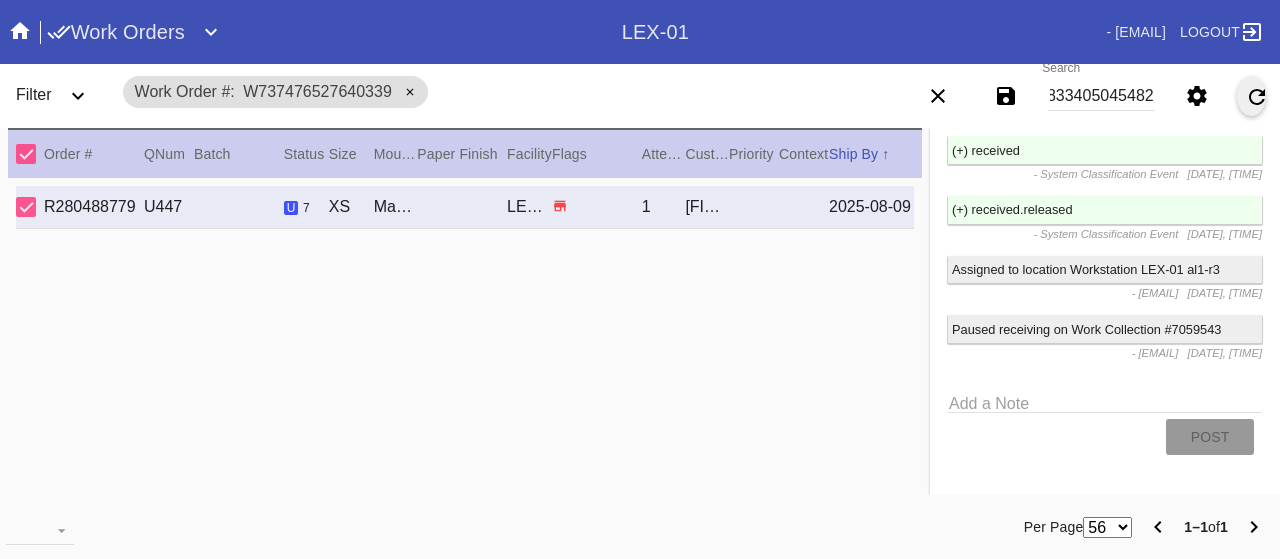 scroll, scrollTop: 0, scrollLeft: 0, axis: both 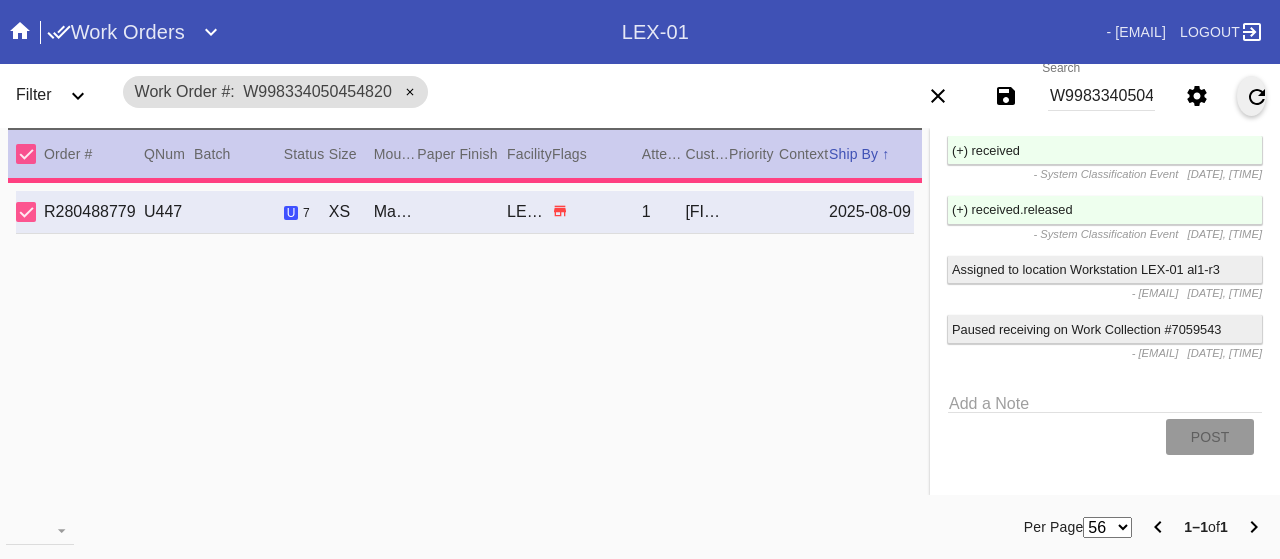type on "3.0" 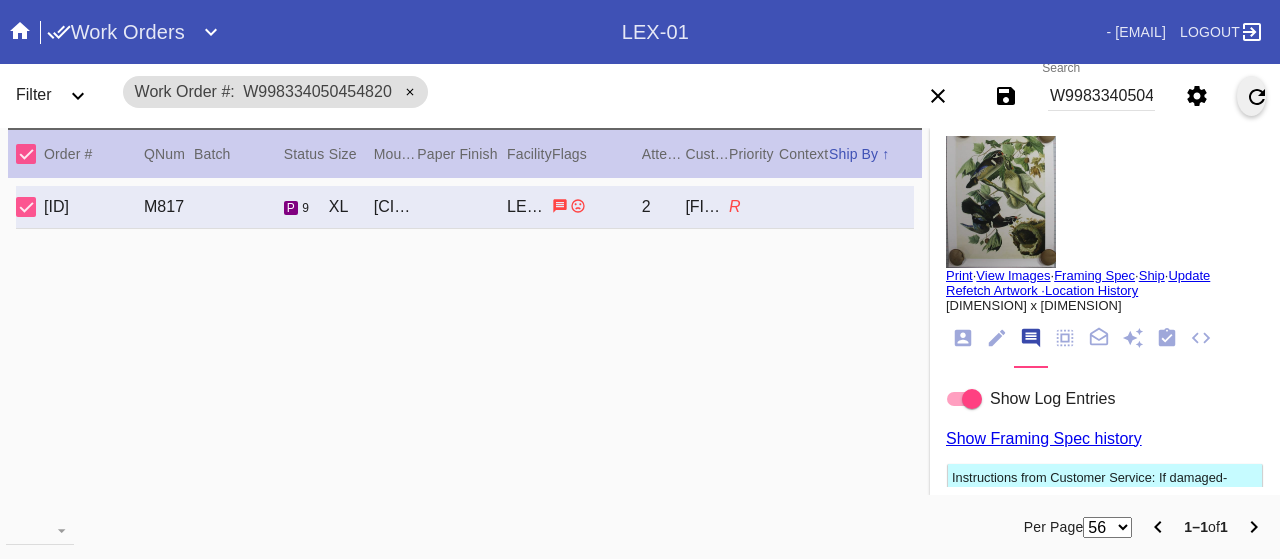 scroll, scrollTop: 0, scrollLeft: 0, axis: both 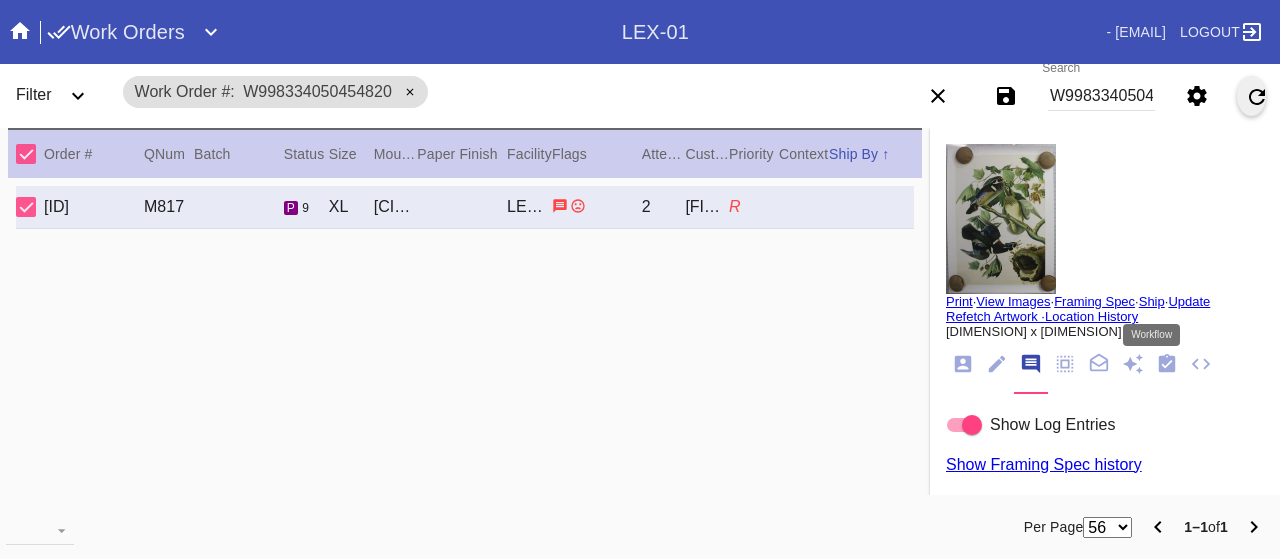click 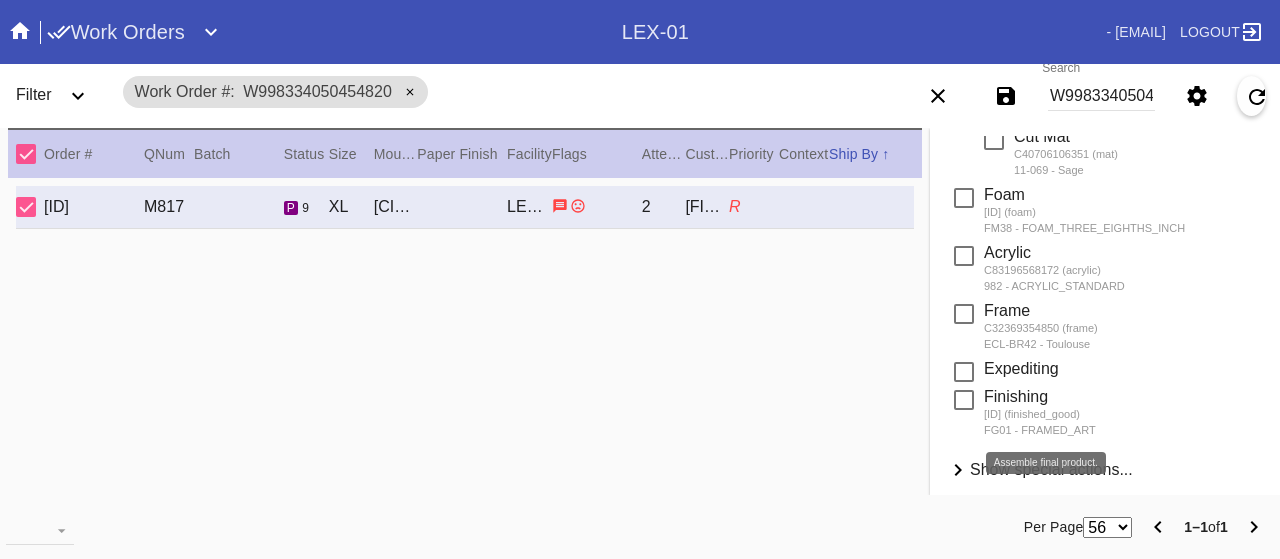 scroll, scrollTop: 554, scrollLeft: 0, axis: vertical 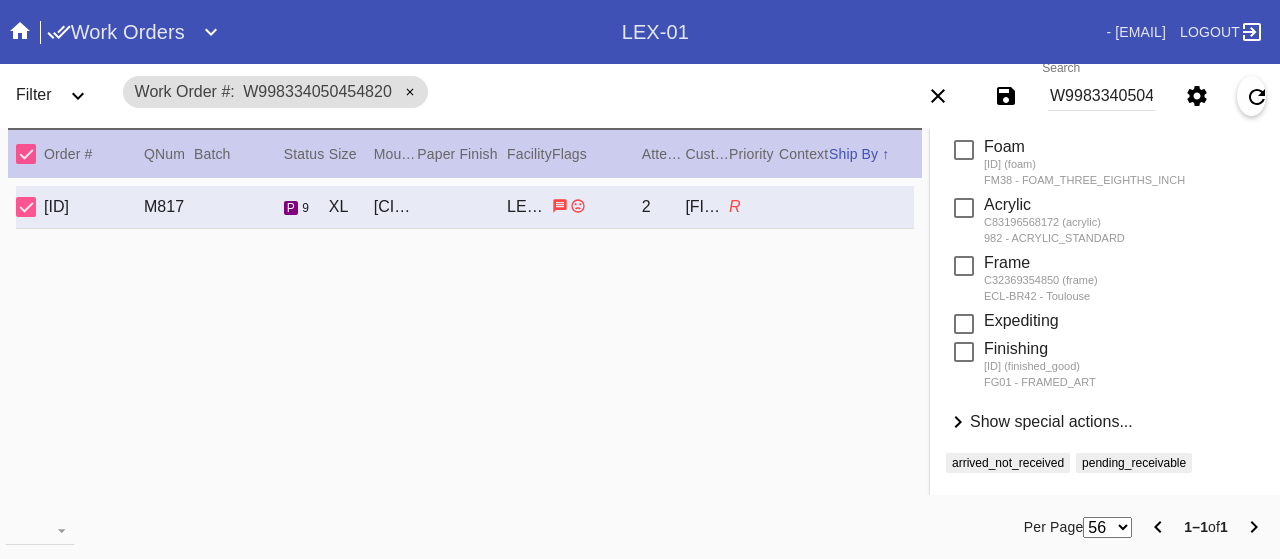 click on "Show special actions..." at bounding box center [1051, 421] 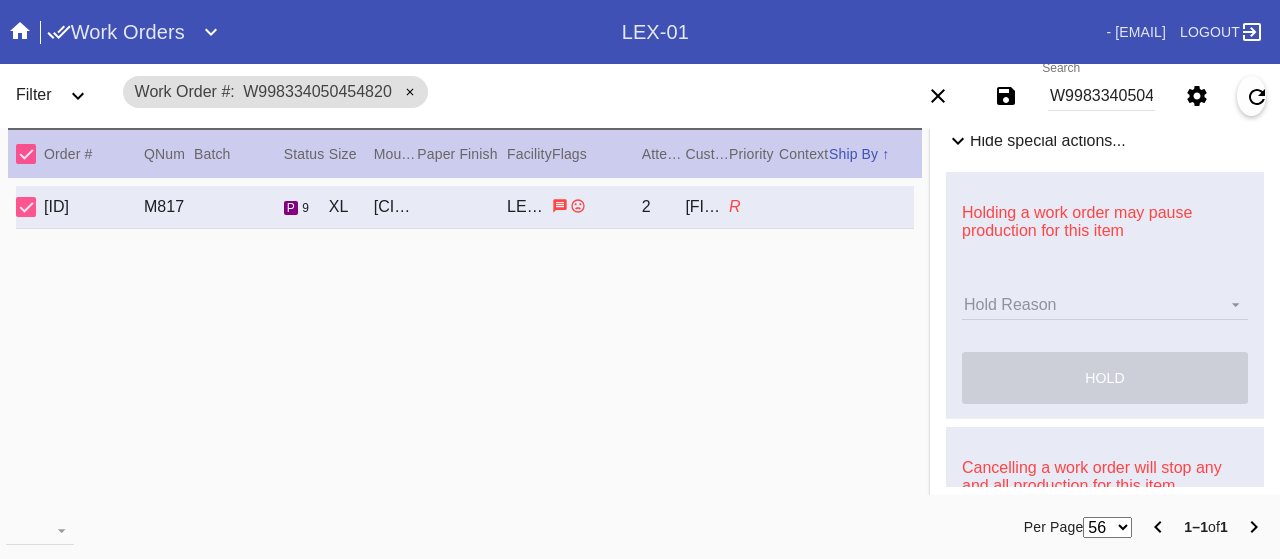 scroll, scrollTop: 854, scrollLeft: 0, axis: vertical 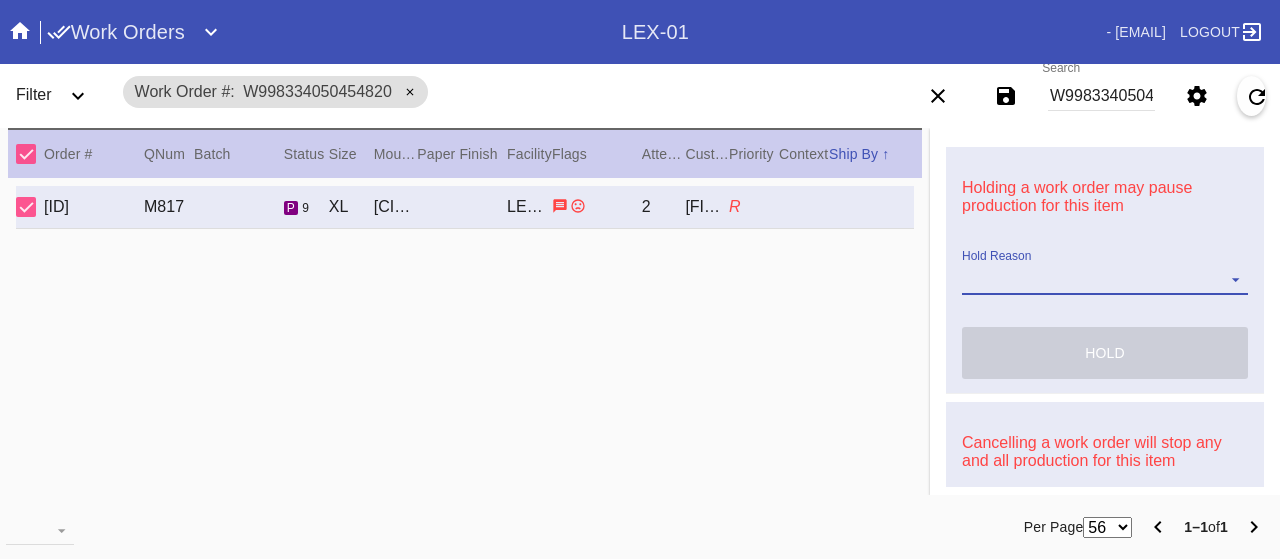 click on "Hold Reason Artcare Artwork Review CA Proactive Outreach CX Artwork Review CX Asset Protection Review Embedded Mat Plaque F4B Order Update FB Internal Sample Facility Out of Stock HPO Not Received Ops Question Submitted Order Change Request Out of Stock Pull for Production Replacement Ordered Retail NSOGW Search and Rescue Update Work Order" at bounding box center [1105, 280] 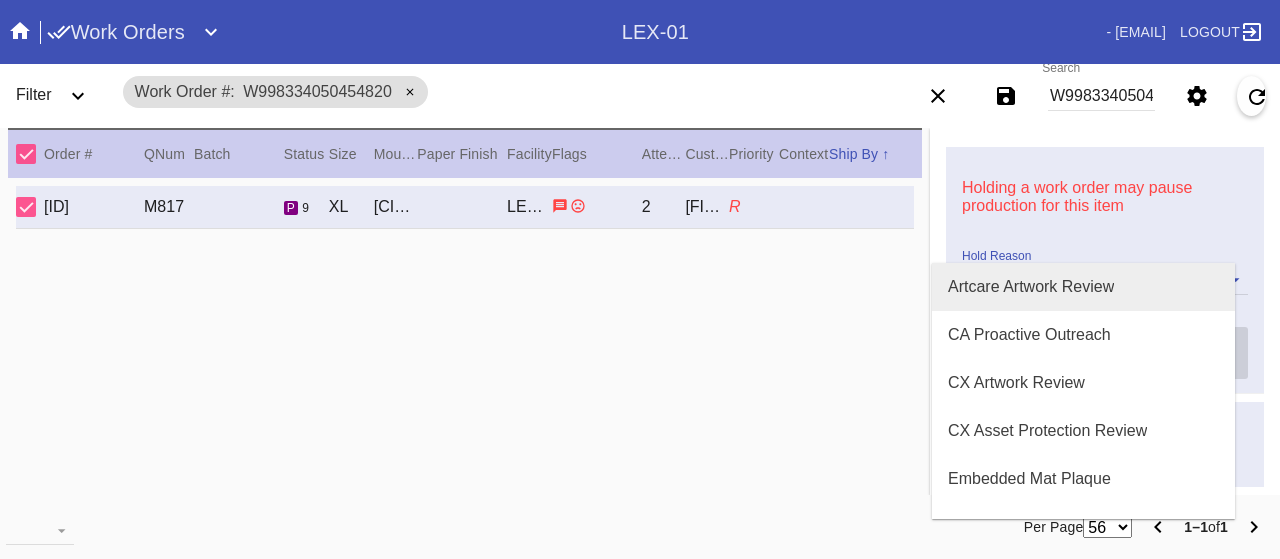 click on "Artcare Artwork Review" at bounding box center (1031, 287) 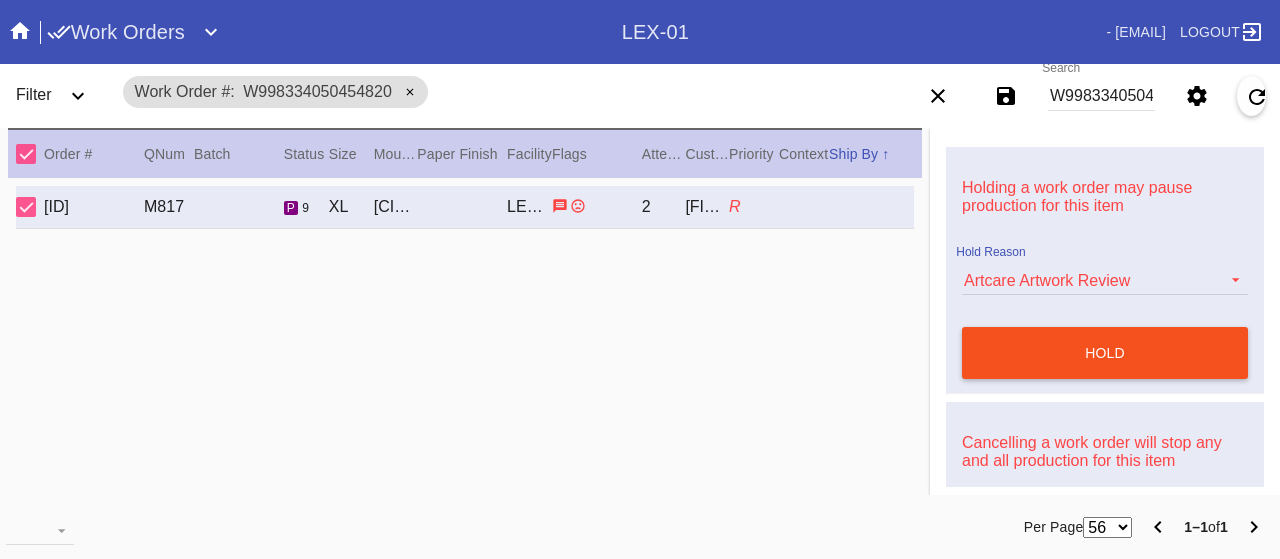click on "hold" at bounding box center (1105, 353) 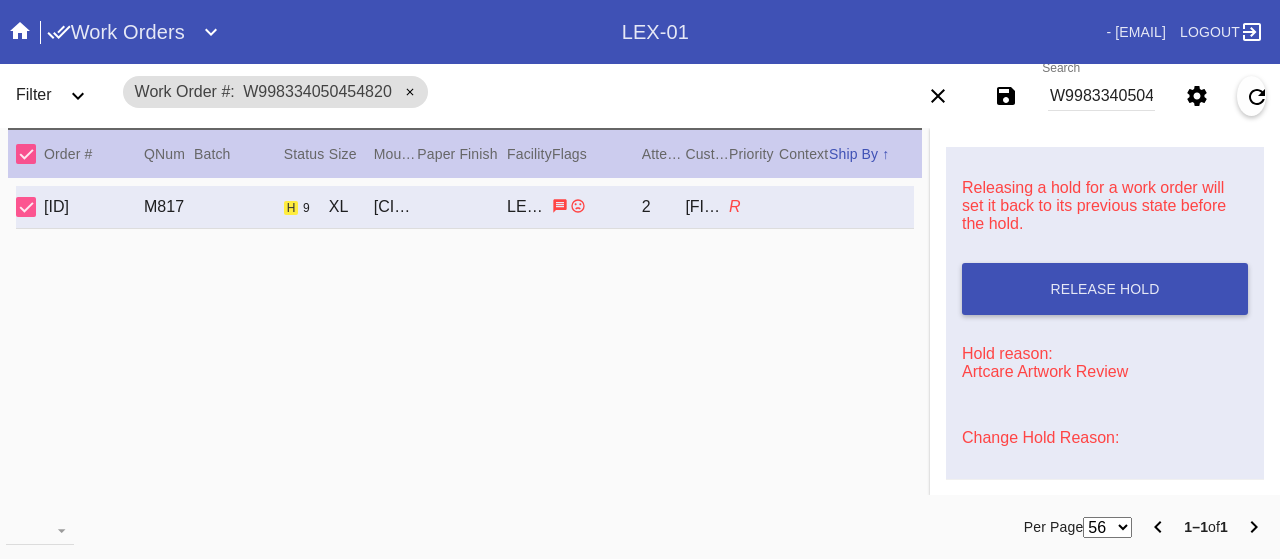 click on "Search [ID]" at bounding box center (1101, 96) 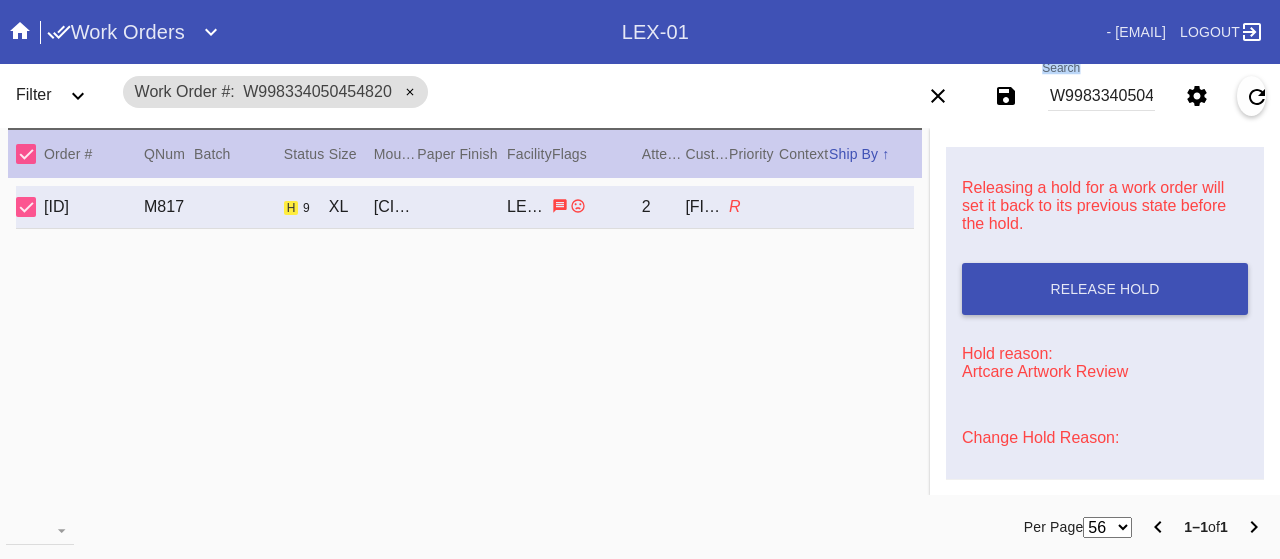 click on "Search [ID]" at bounding box center [1101, 96] 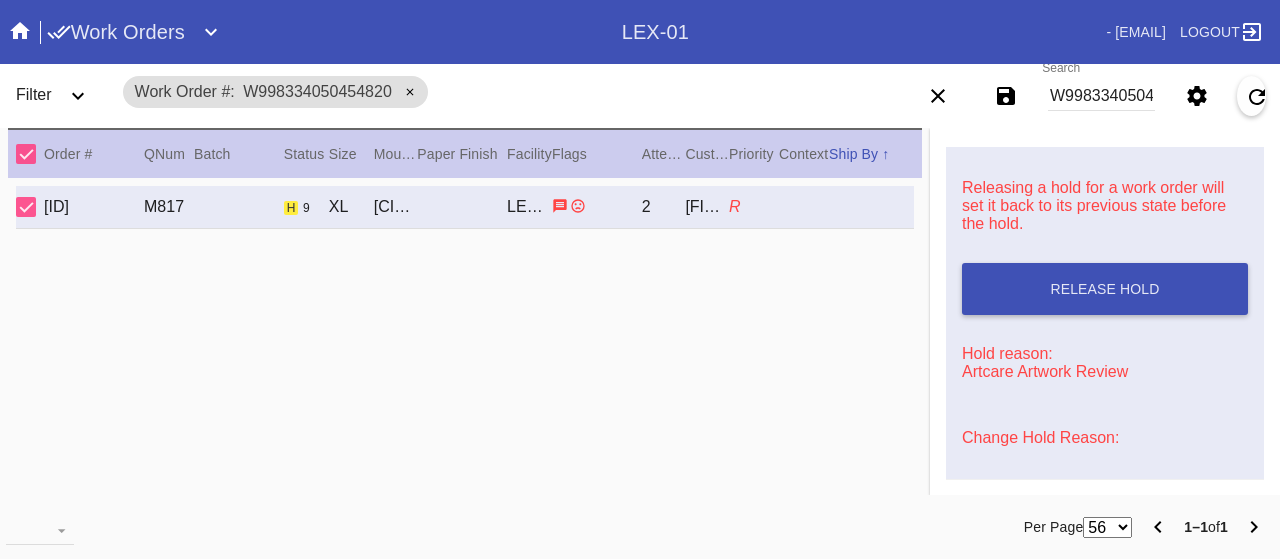 click on "W998334050454820" at bounding box center (1101, 96) 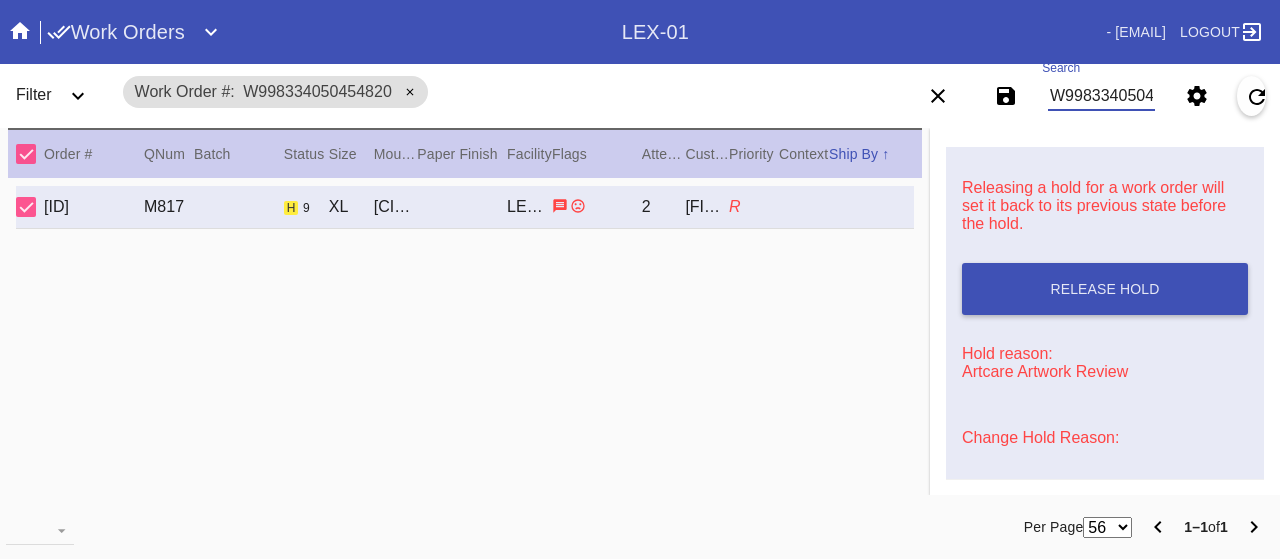 click on "W998334050454820" at bounding box center [1101, 96] 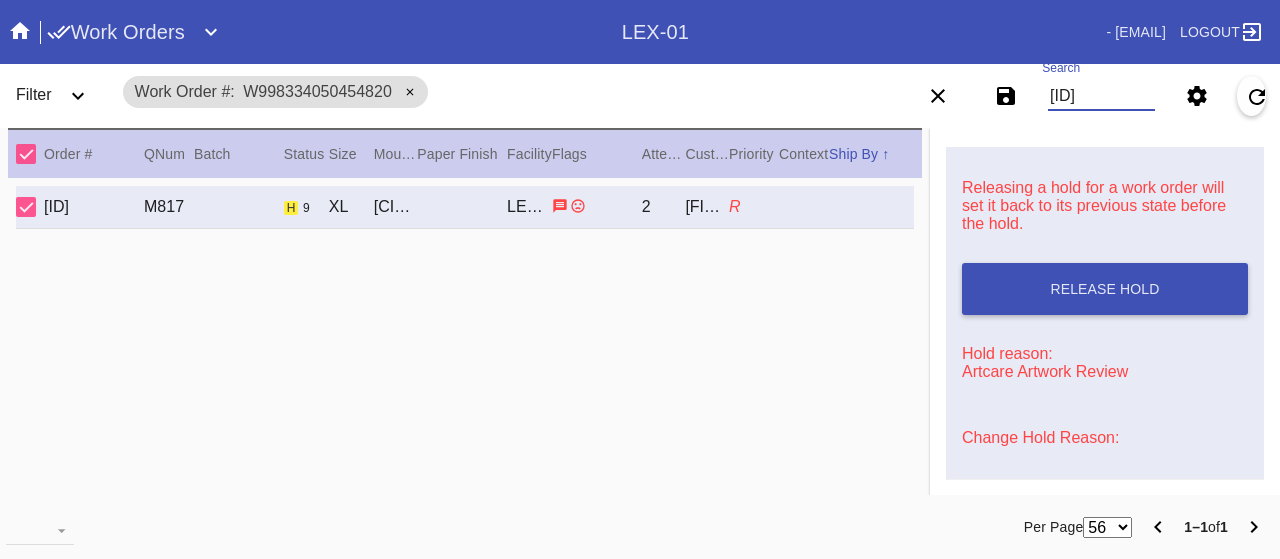 type on "[ID]" 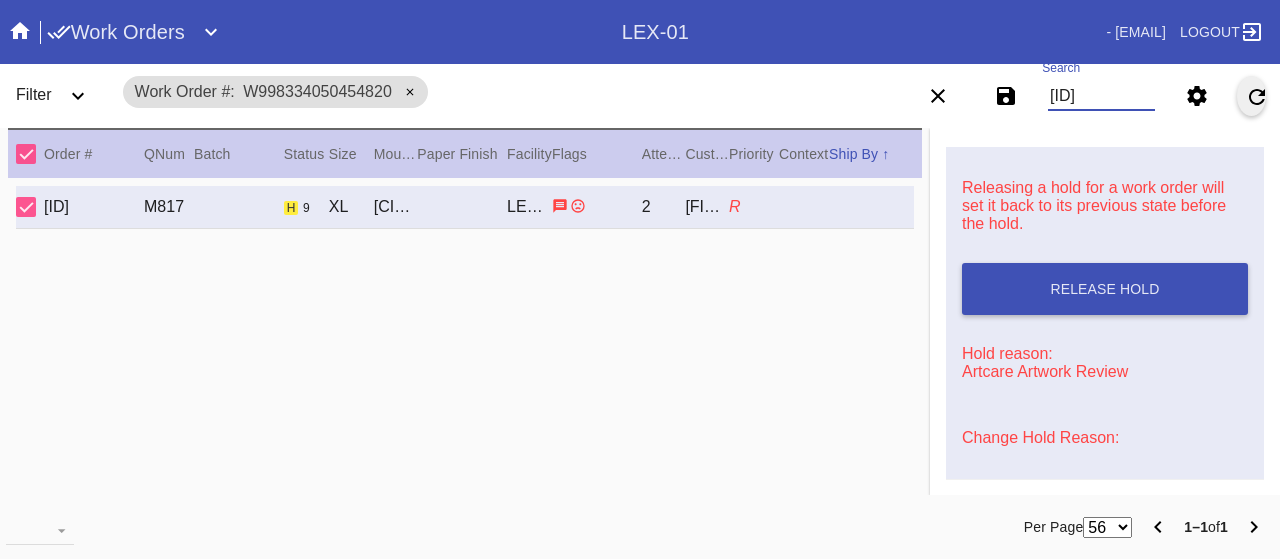 scroll, scrollTop: 0, scrollLeft: 0, axis: both 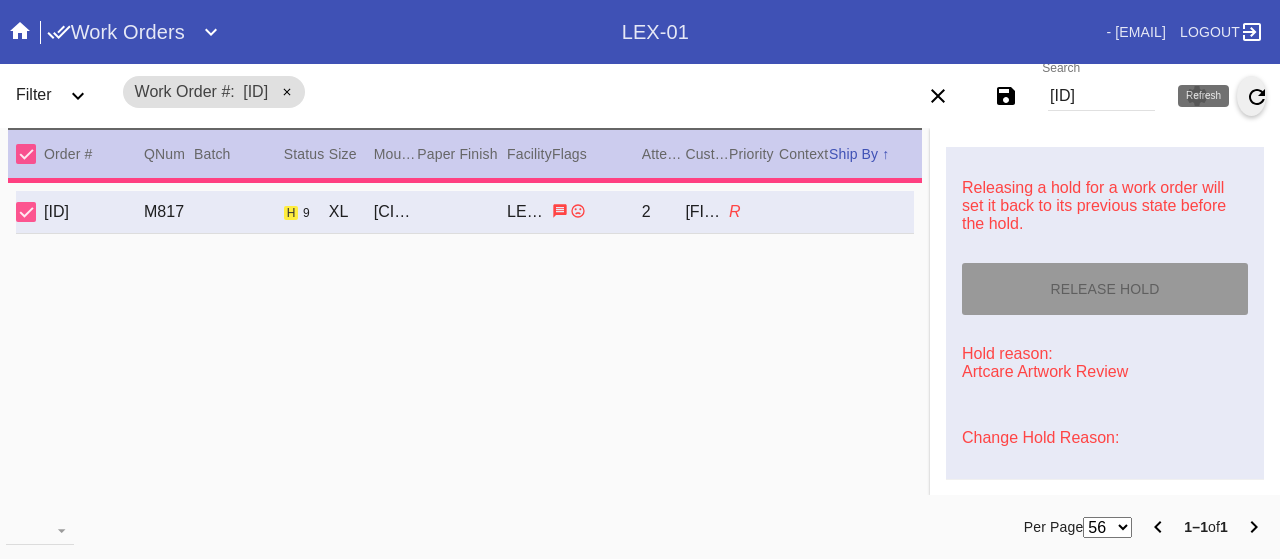 type on "1.5" 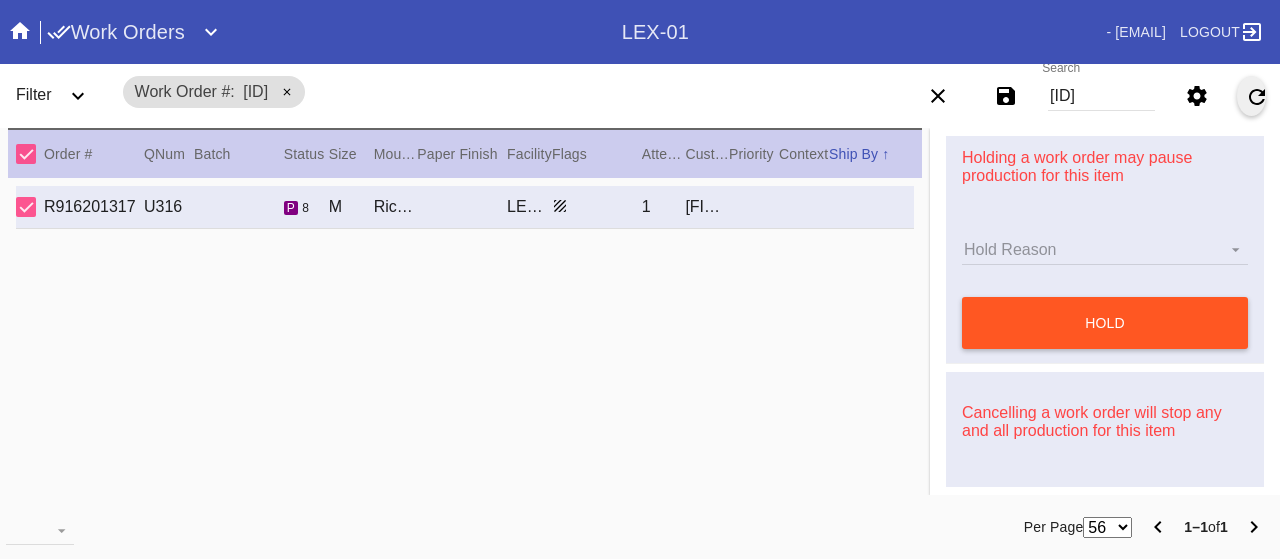 scroll, scrollTop: 762, scrollLeft: 0, axis: vertical 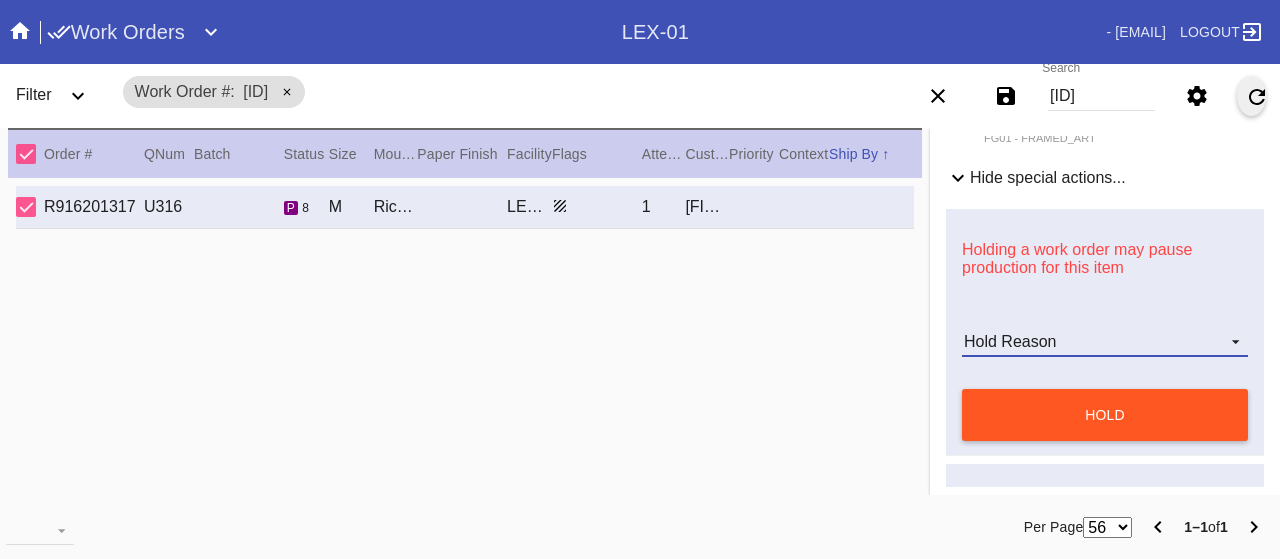 click on "Hold Reason" at bounding box center [1105, 342] 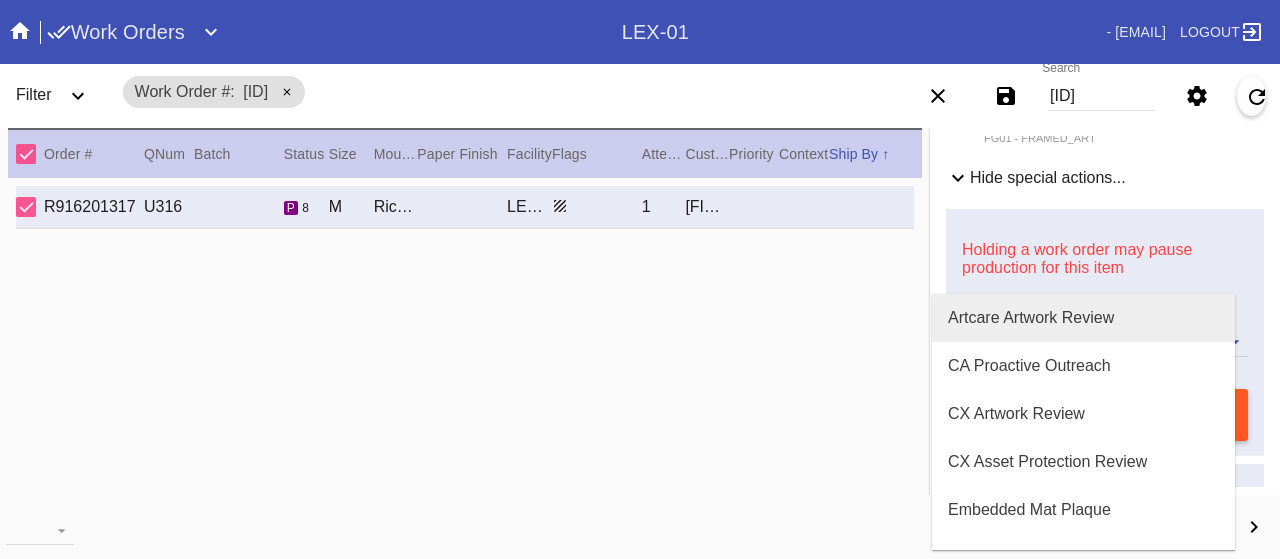 click on "Artcare Artwork Review" at bounding box center (1083, 318) 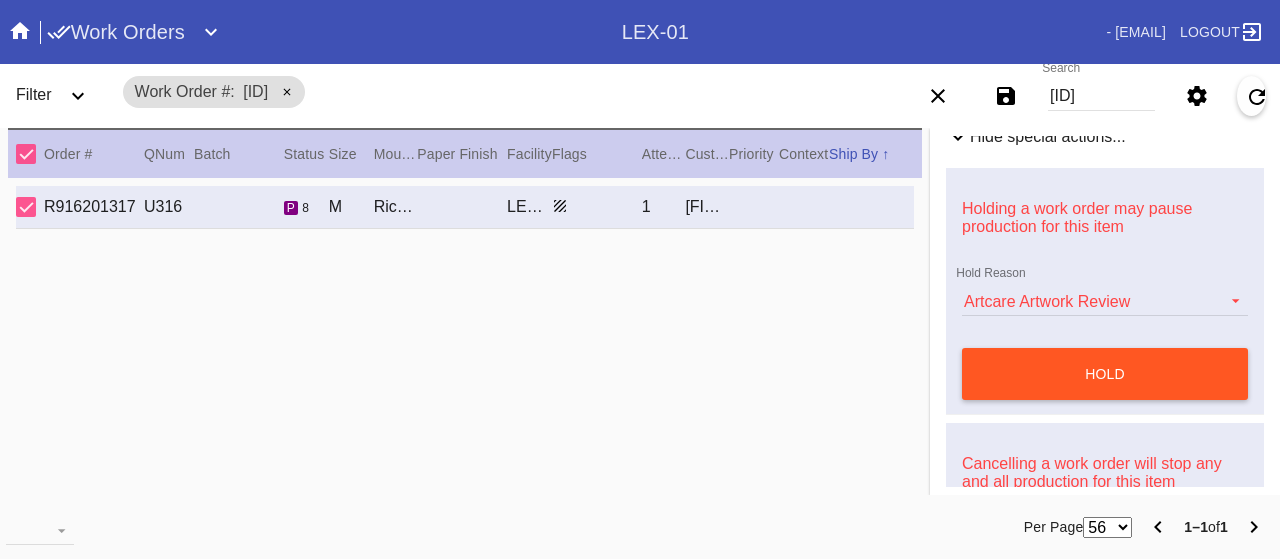 scroll, scrollTop: 834, scrollLeft: 0, axis: vertical 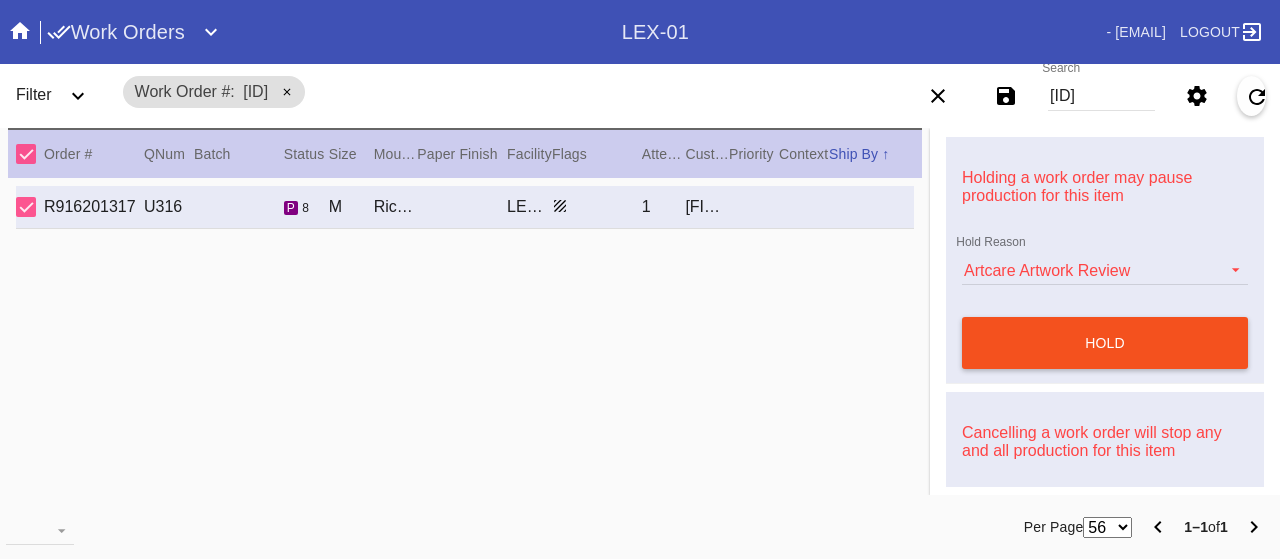 click on "hold" at bounding box center [1105, 343] 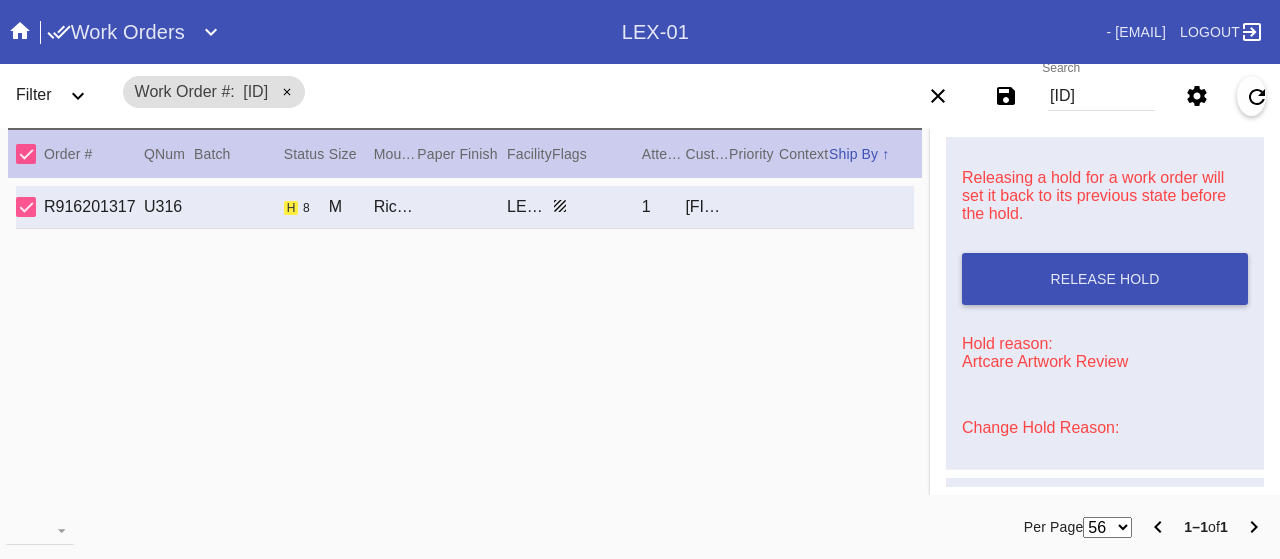 click on "[ID]" at bounding box center (1101, 96) 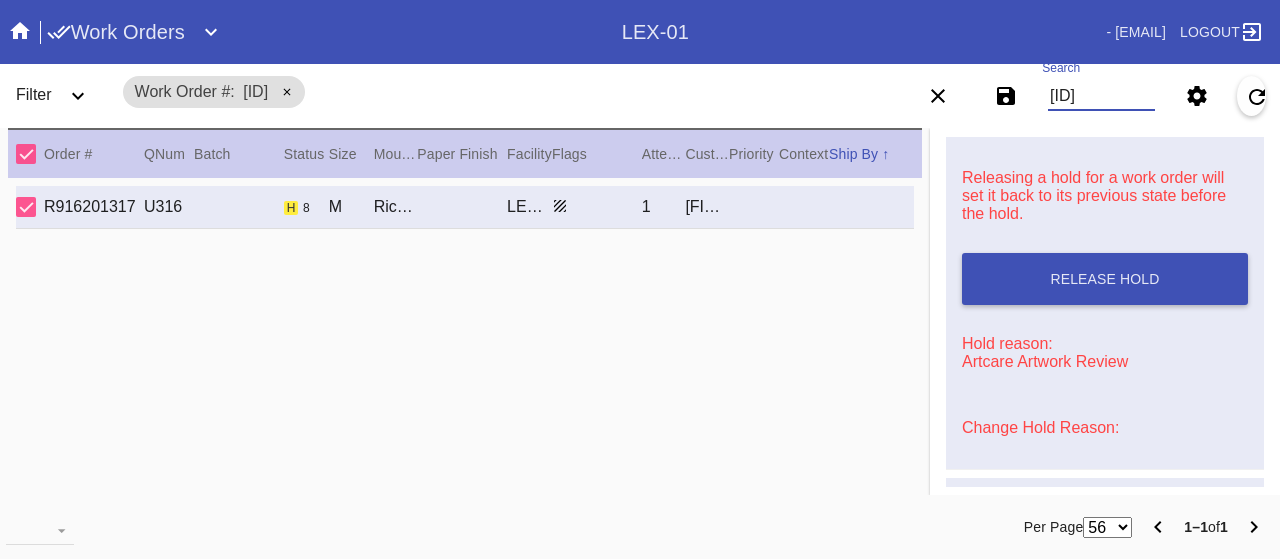 click on "[ID]" at bounding box center [1101, 96] 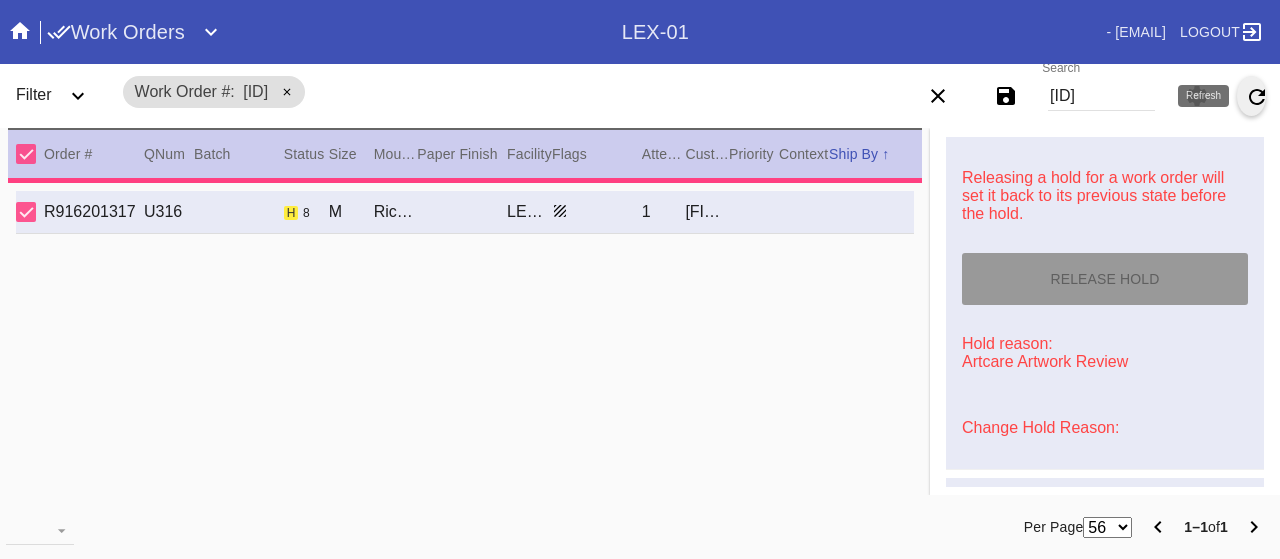 type on "3.0" 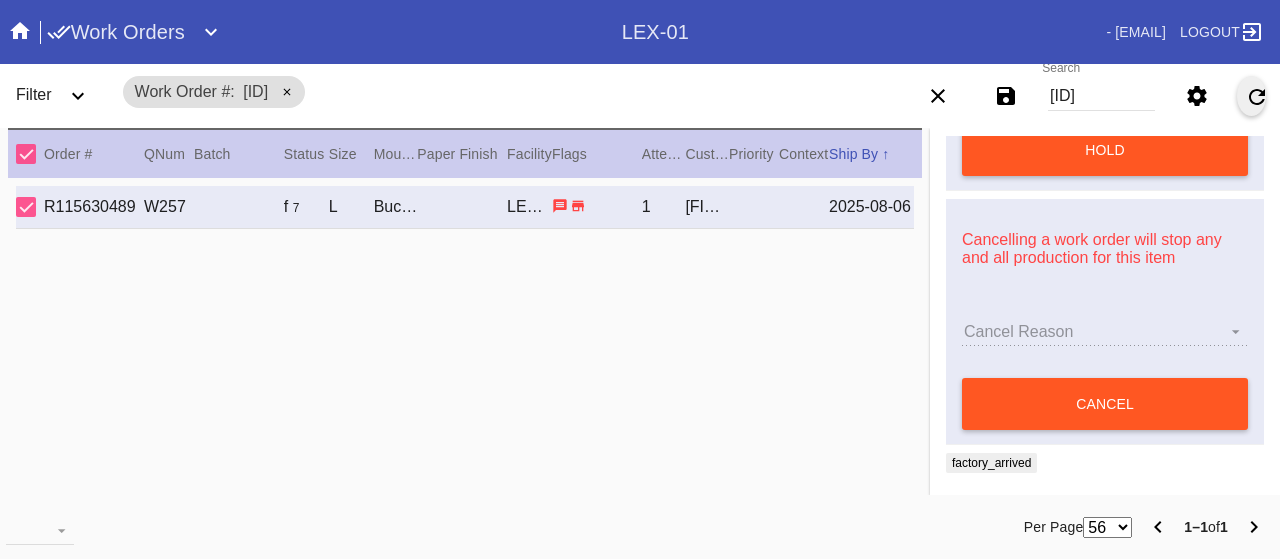 scroll, scrollTop: 948, scrollLeft: 0, axis: vertical 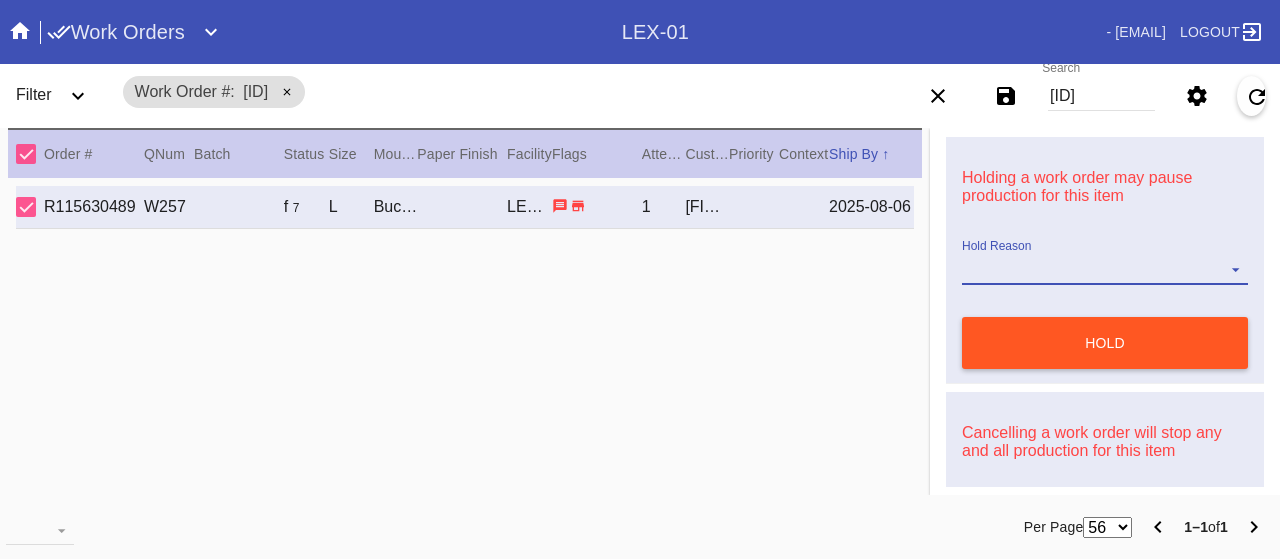 click on "Hold Reason" at bounding box center (1105, 270) 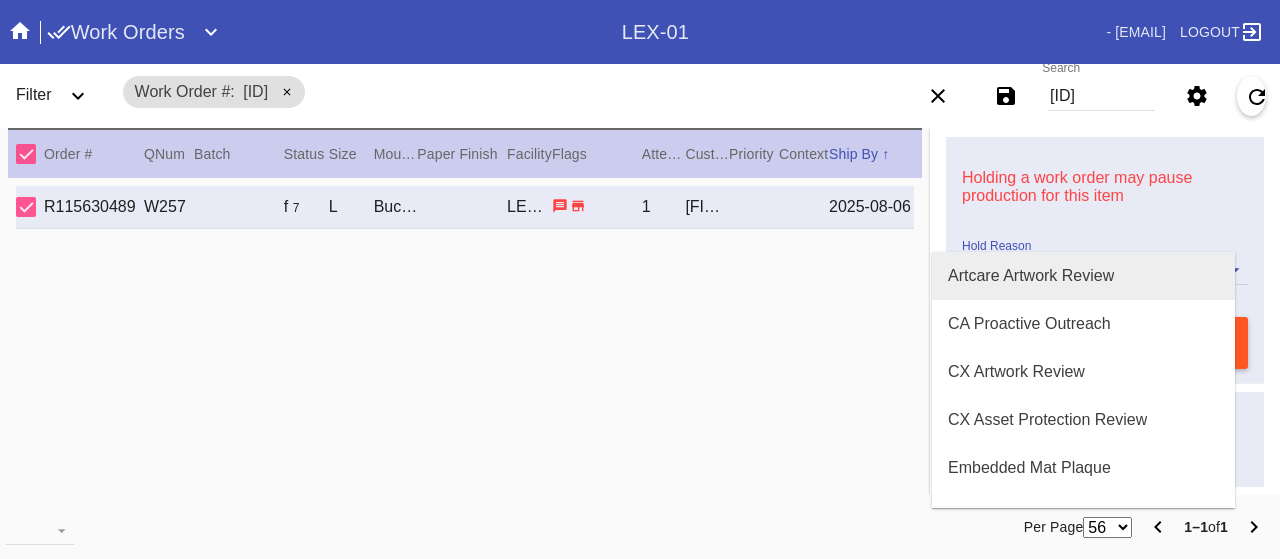 click on "Artcare Artwork Review" at bounding box center [1031, 276] 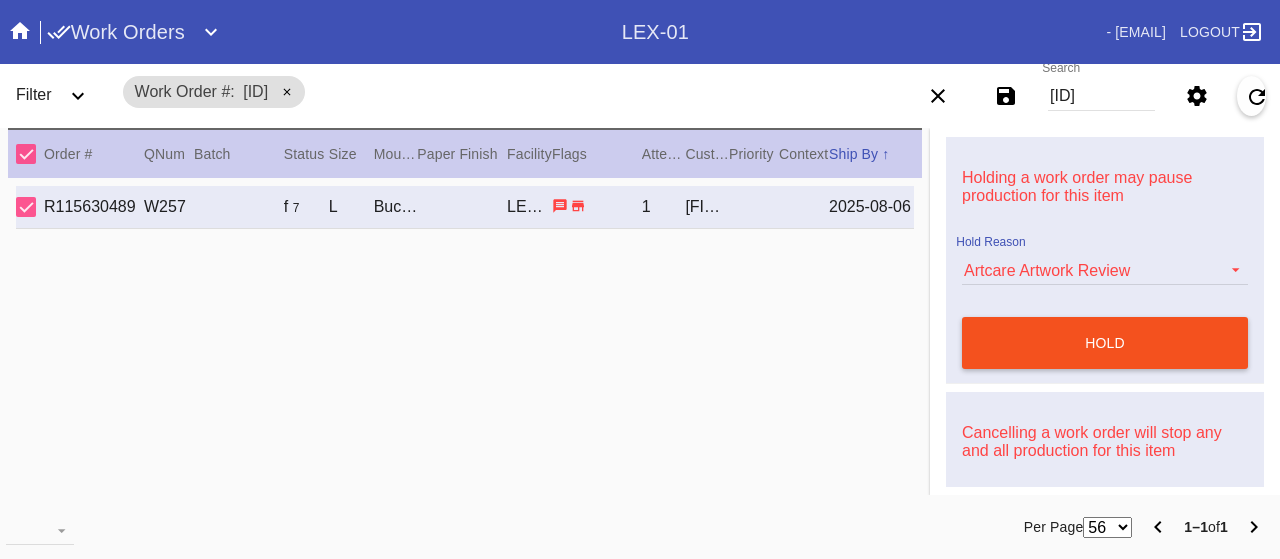 click on "hold" at bounding box center [1105, 343] 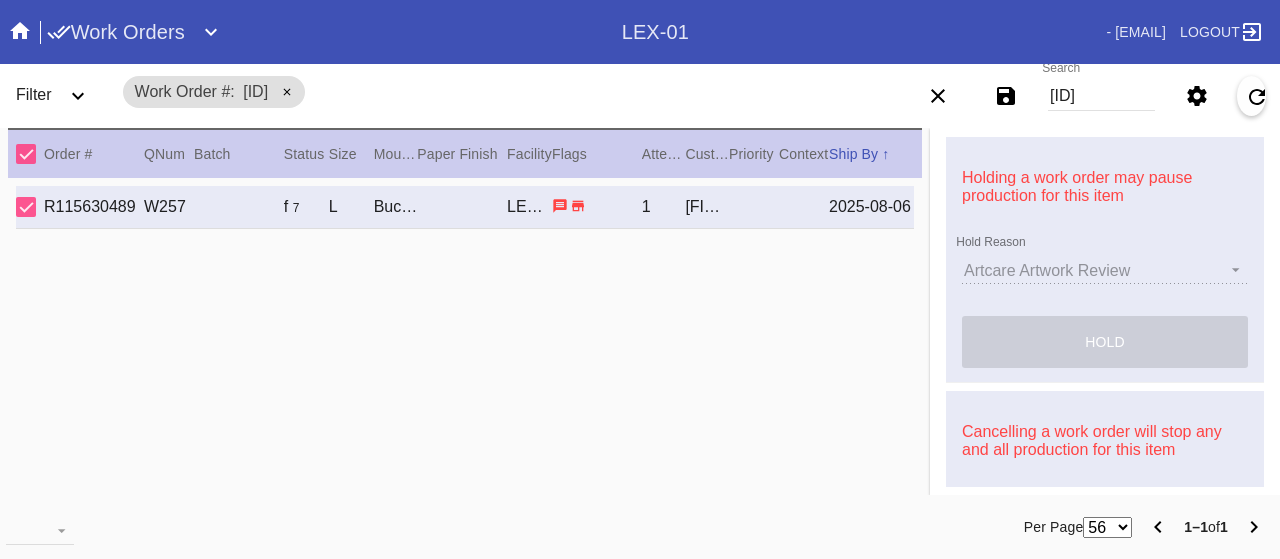 type 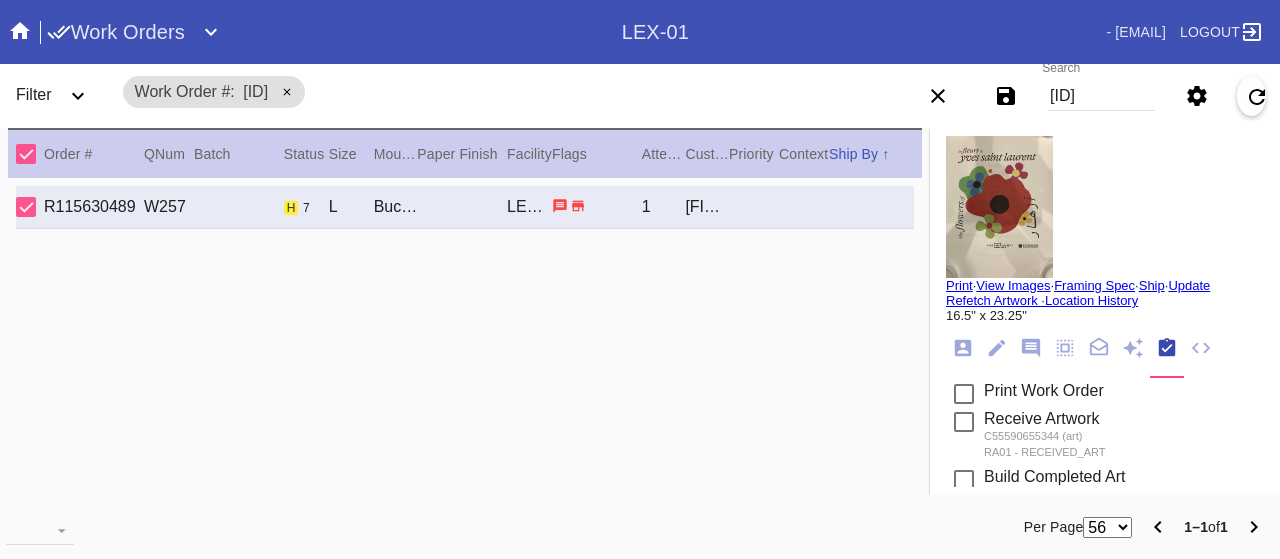 scroll, scrollTop: 0, scrollLeft: 0, axis: both 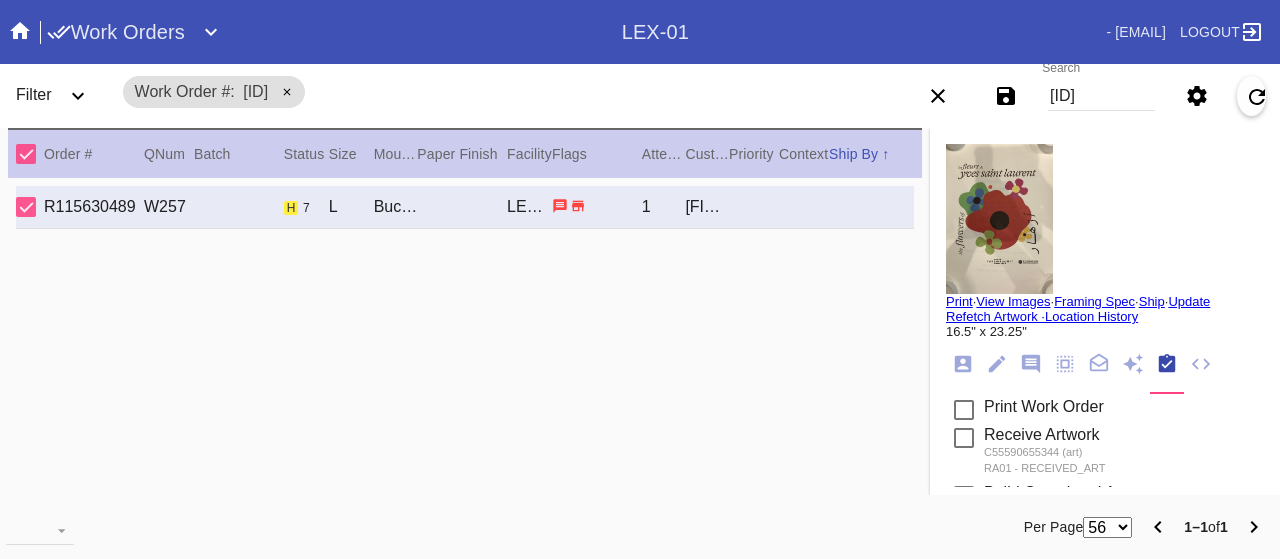 click on "[ID]" at bounding box center [1101, 96] 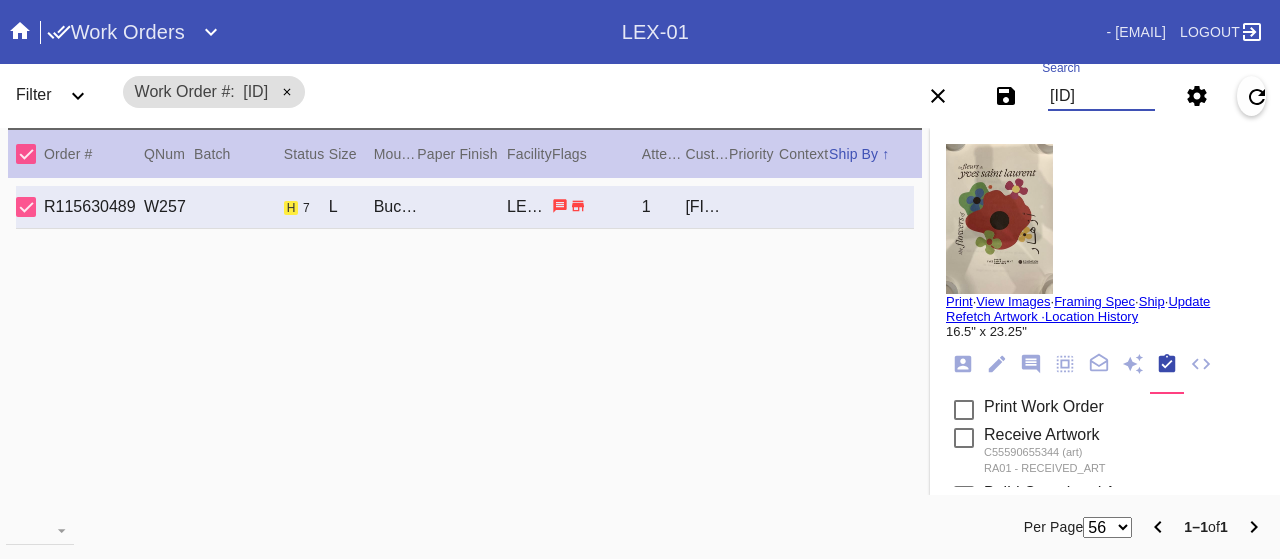 click on "[ID]" at bounding box center (1101, 96) 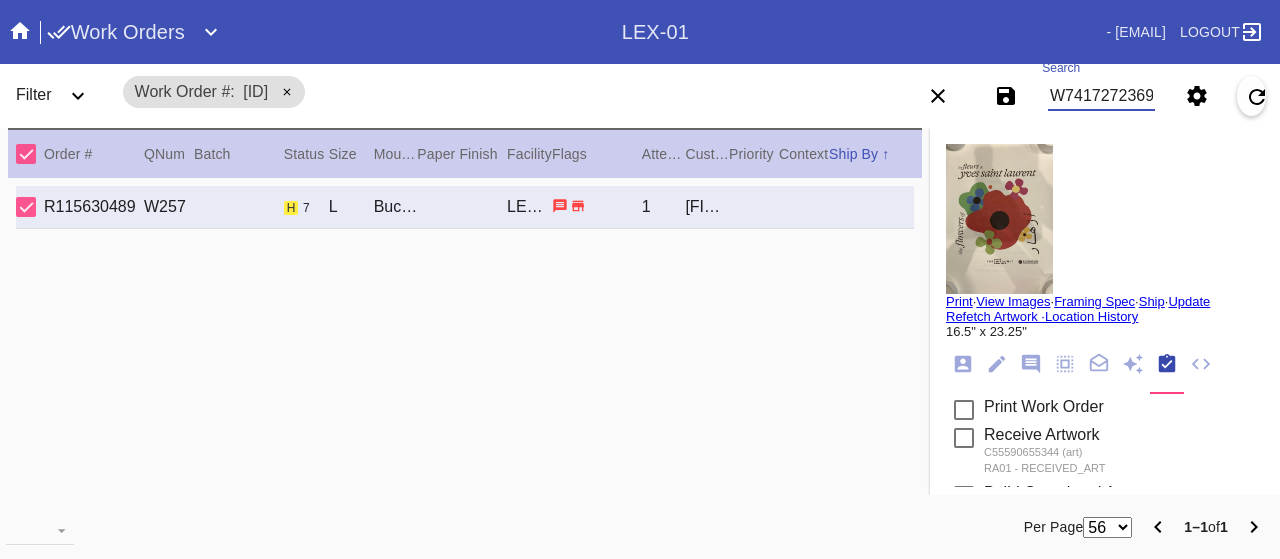 scroll, scrollTop: 0, scrollLeft: 0, axis: both 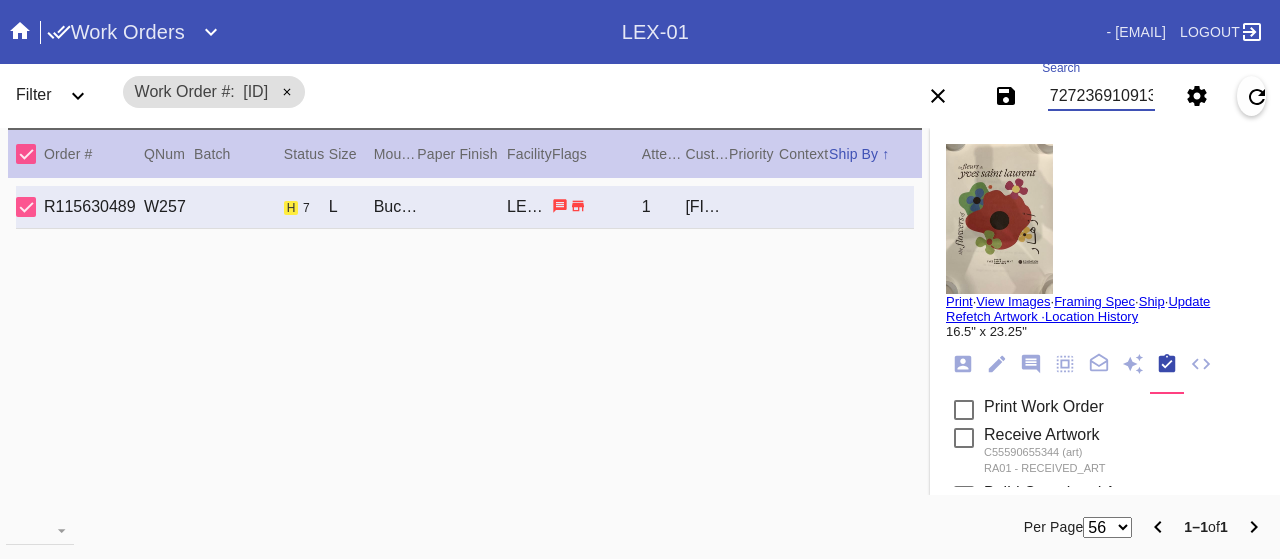 type on "W741727236910913" 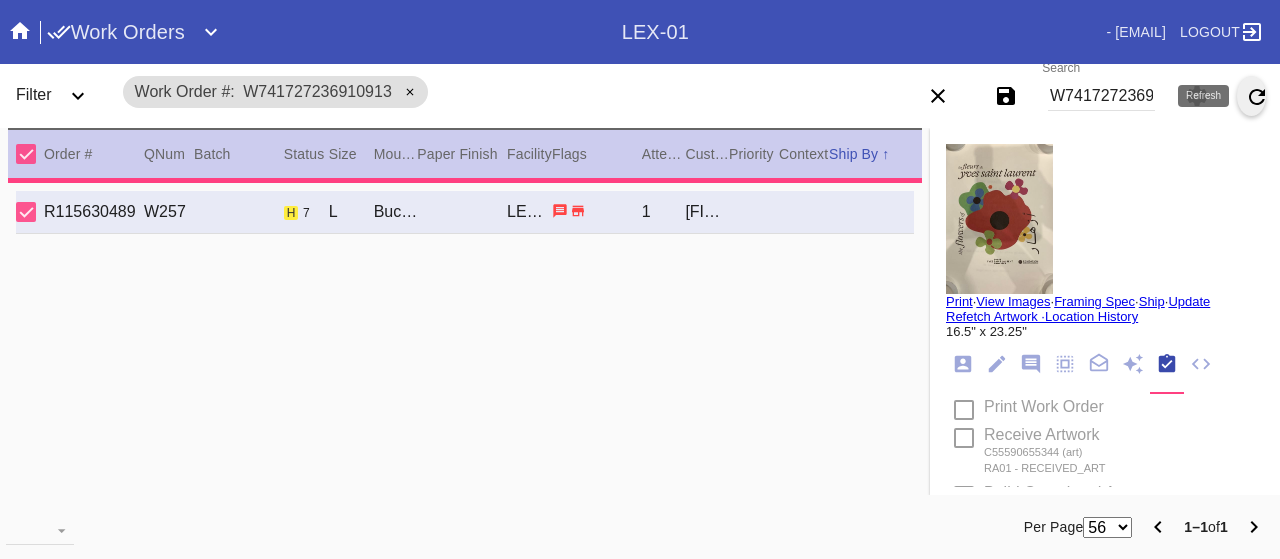 type on "1.125" 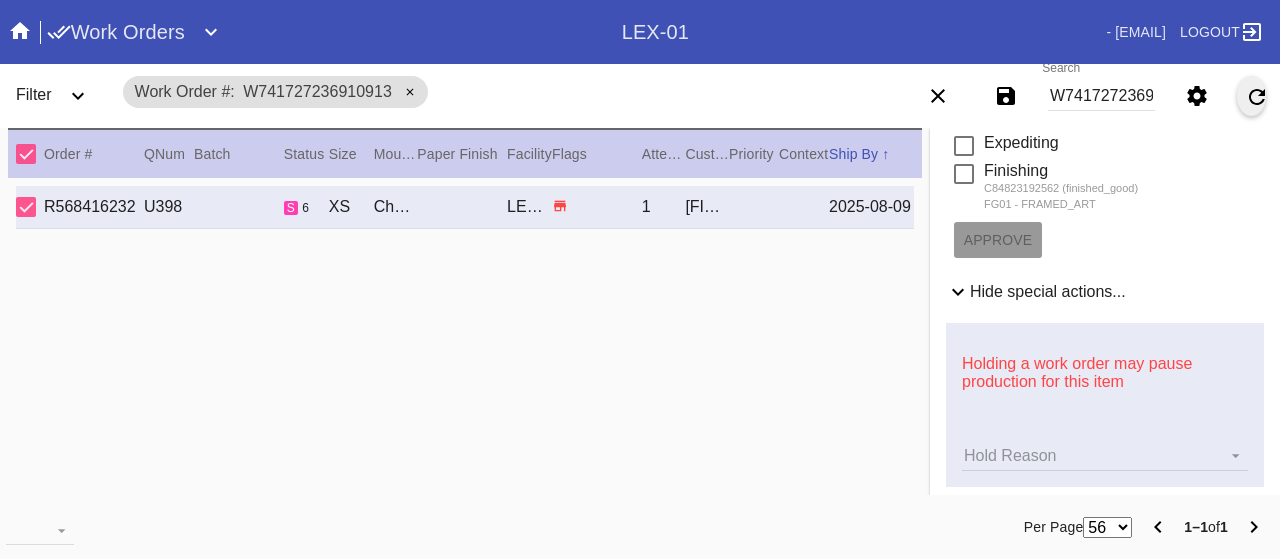 scroll, scrollTop: 700, scrollLeft: 0, axis: vertical 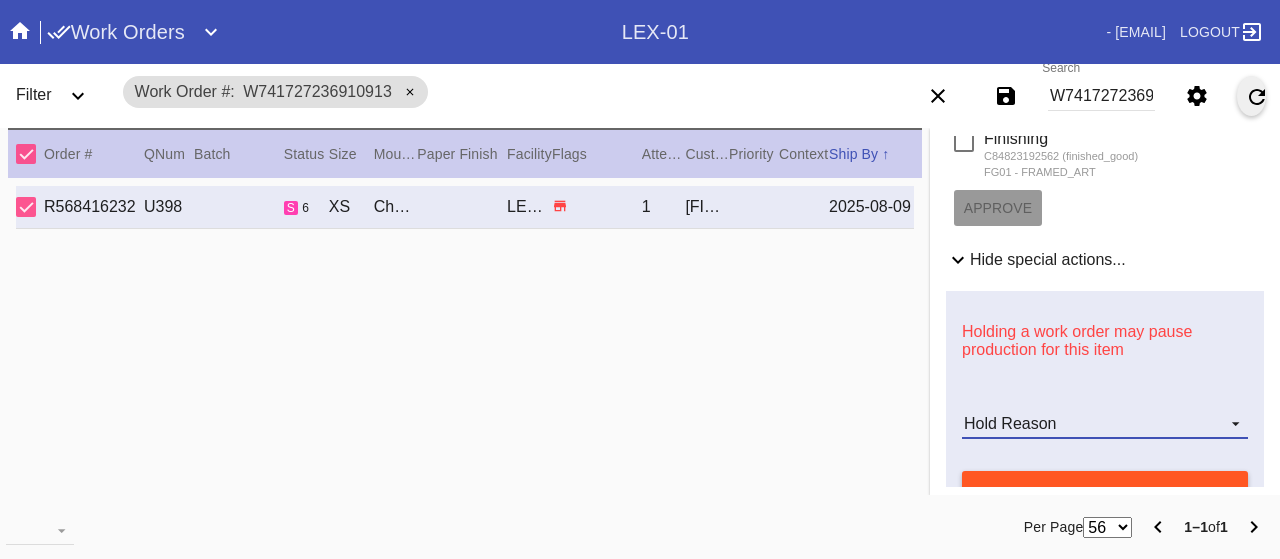 click on "Hold Reason" at bounding box center (1105, 424) 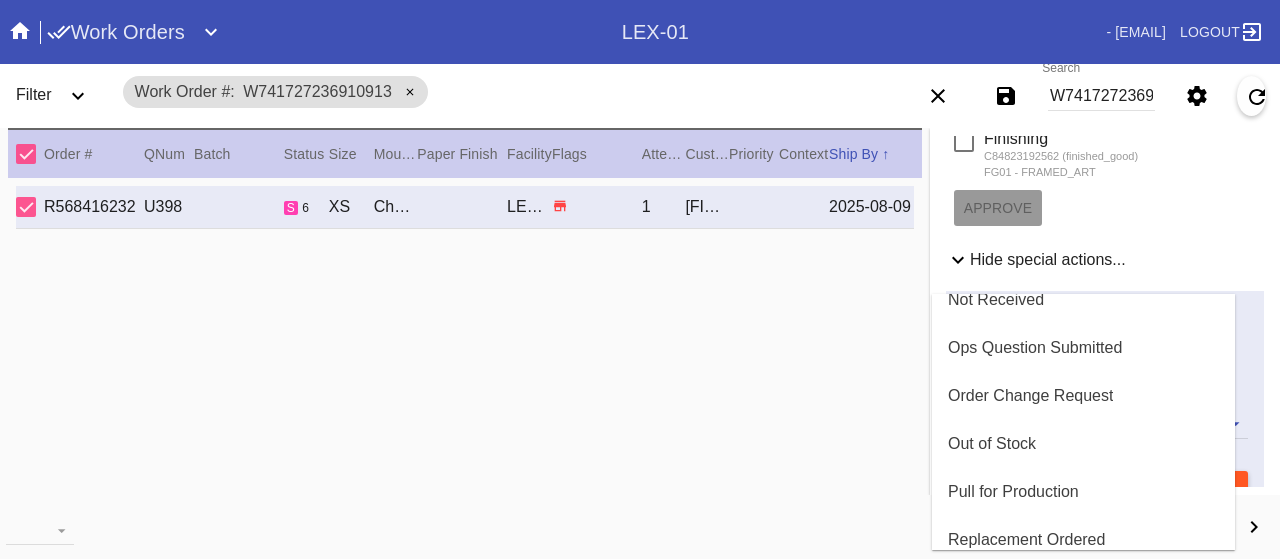 scroll, scrollTop: 500, scrollLeft: 0, axis: vertical 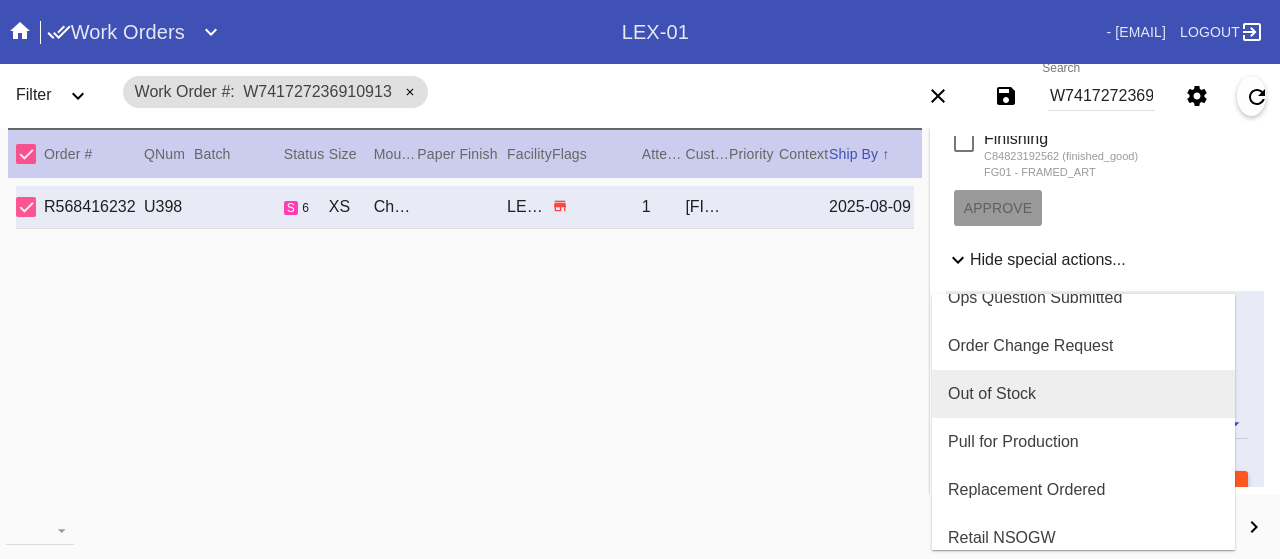 click on "Out of Stock" at bounding box center (992, 394) 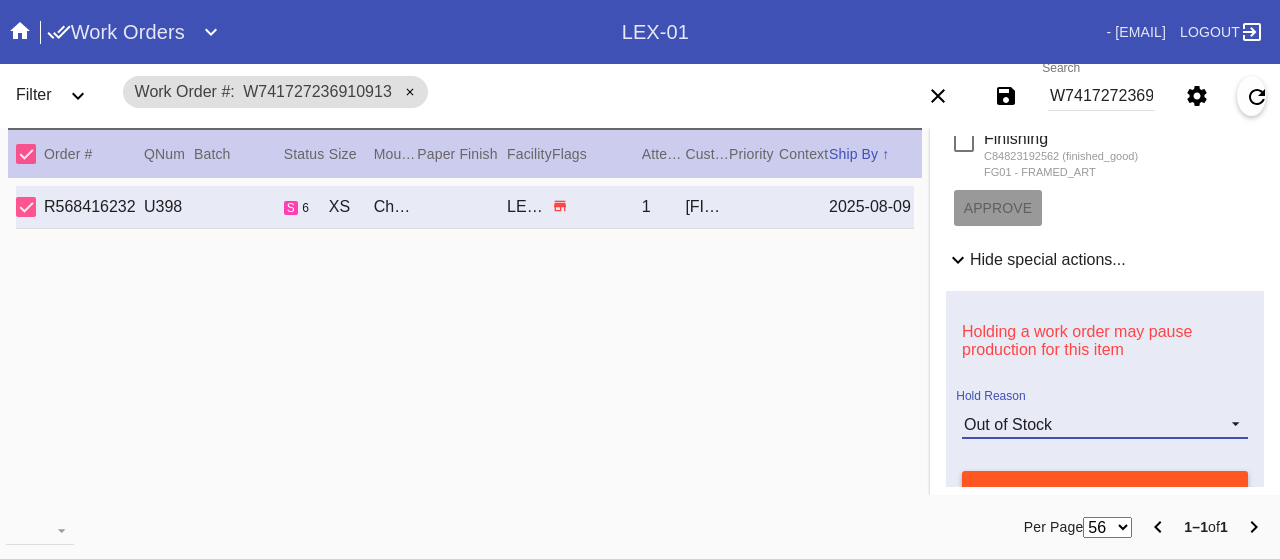 scroll, scrollTop: 900, scrollLeft: 0, axis: vertical 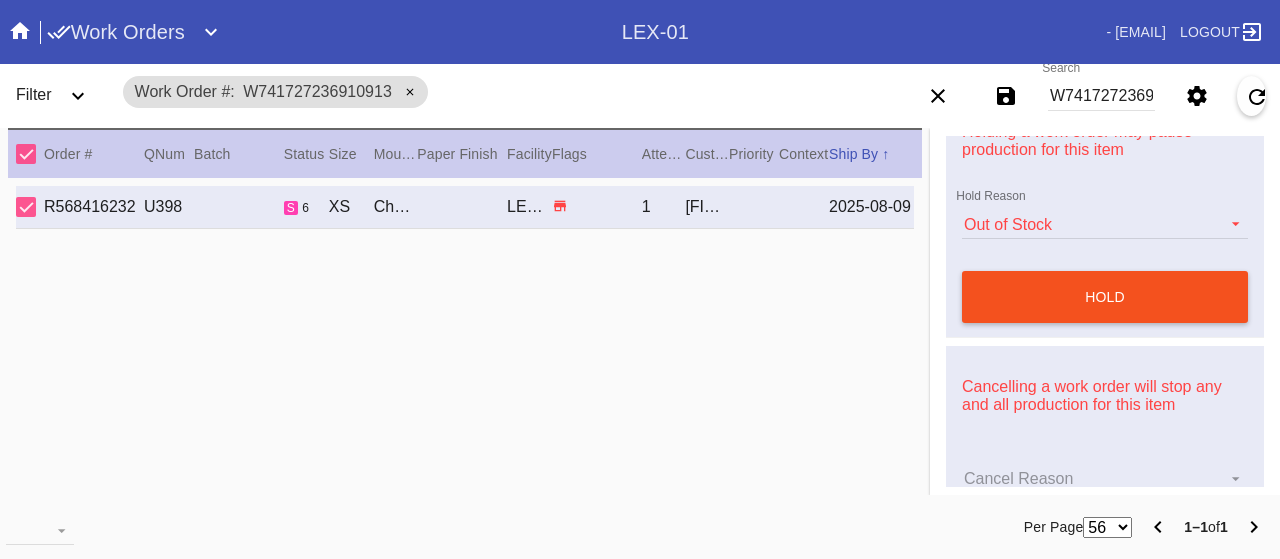 click on "hold" at bounding box center (1105, 297) 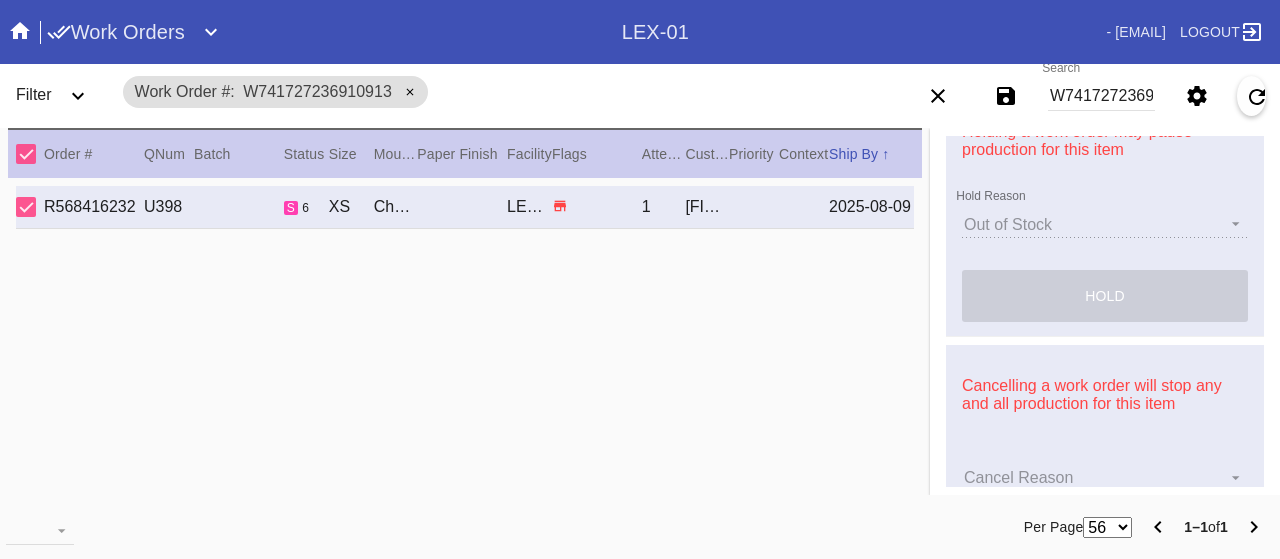 type 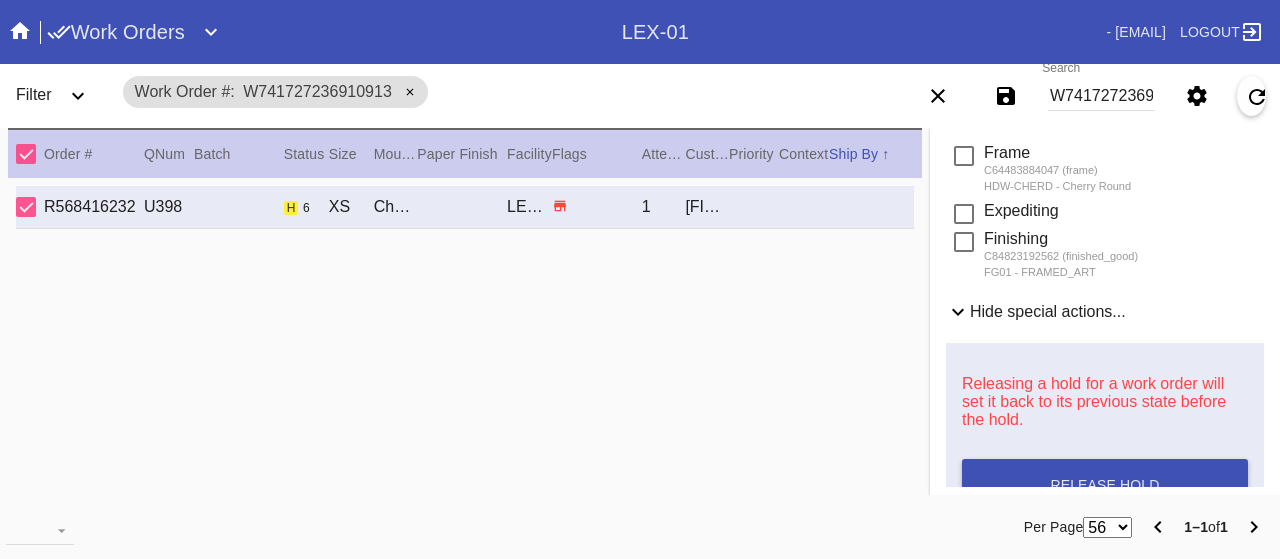 scroll, scrollTop: 0, scrollLeft: 0, axis: both 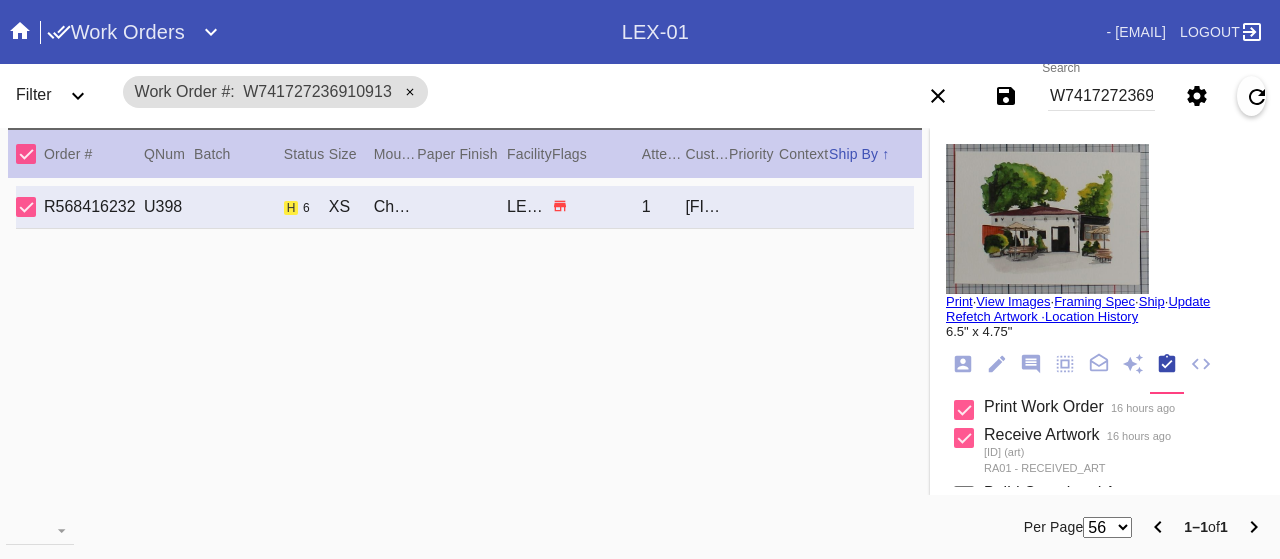 click on "W741727236910913" at bounding box center (1101, 96) 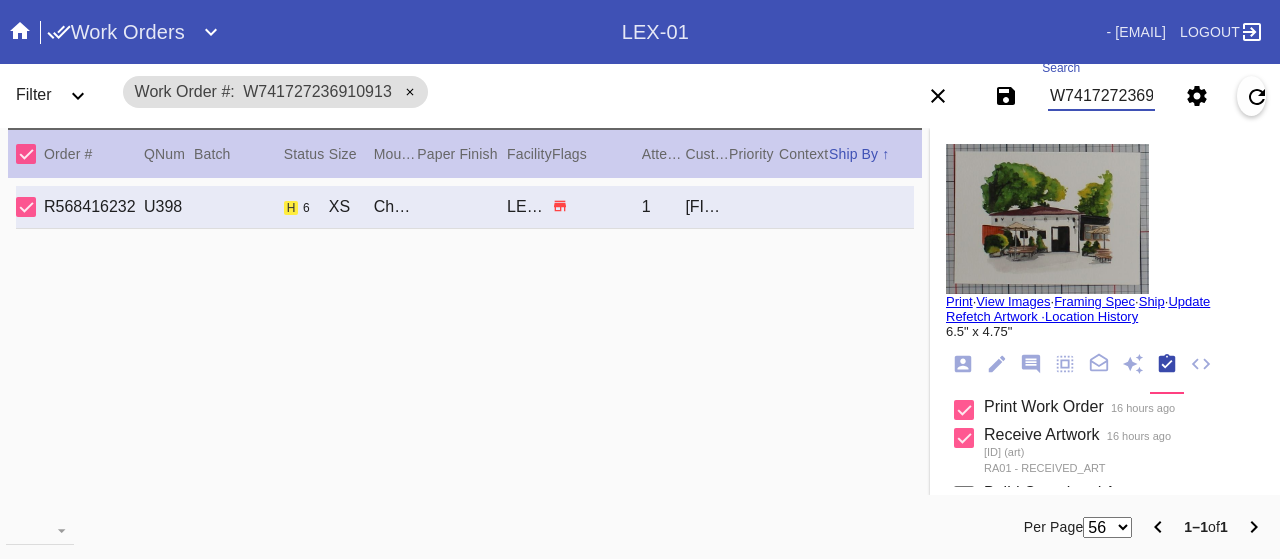 click on "W741727236910913" at bounding box center (1101, 96) 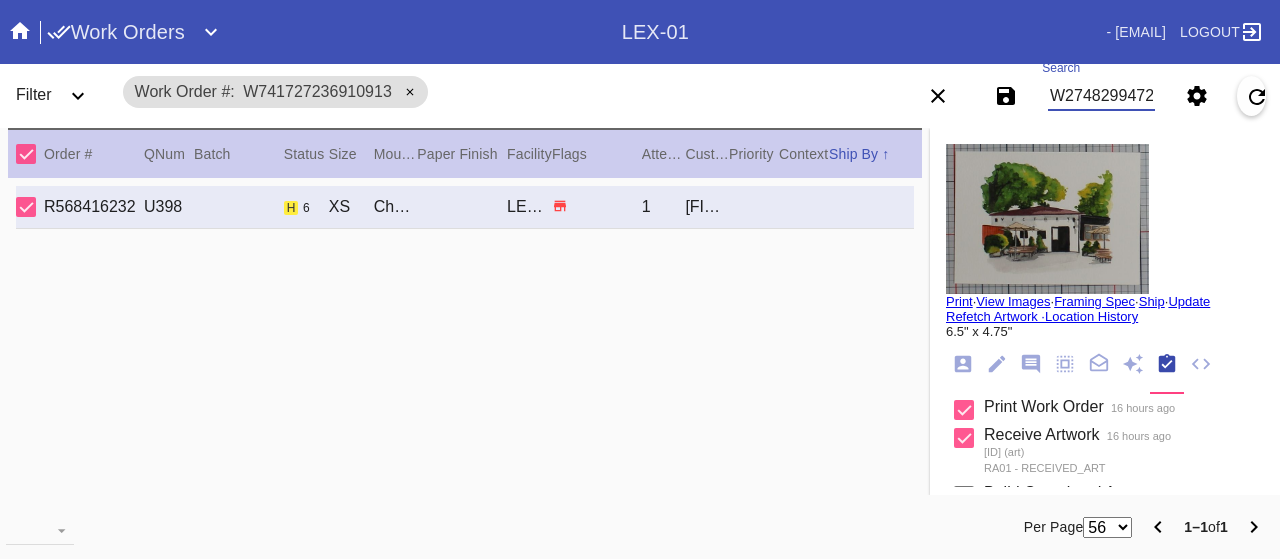 scroll, scrollTop: 0, scrollLeft: 0, axis: both 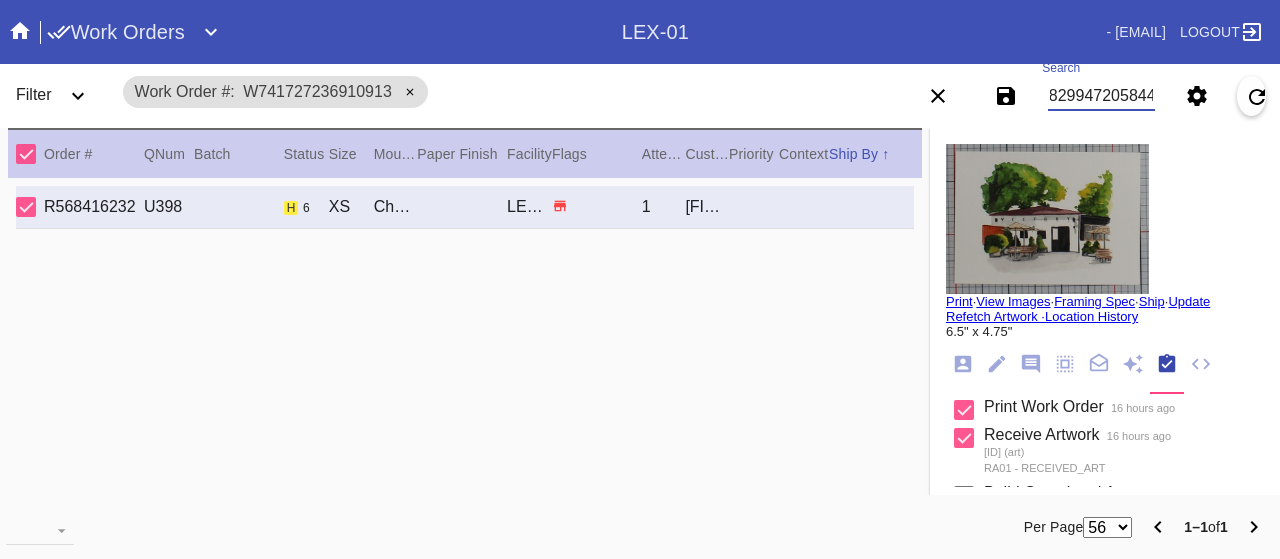 type on "W274829947205844" 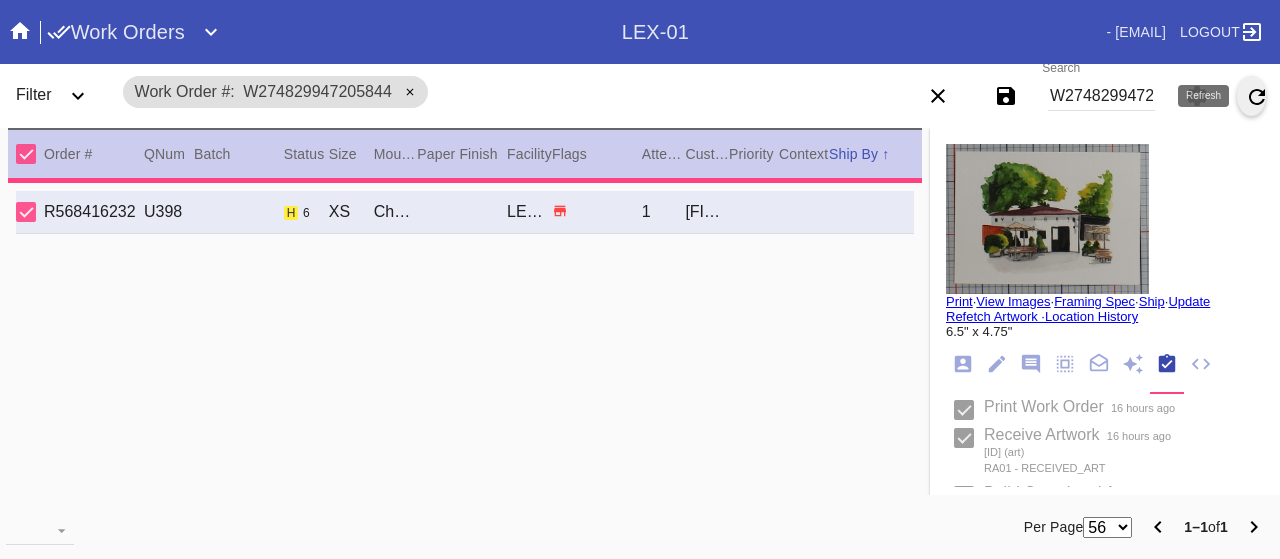 type on "3.0" 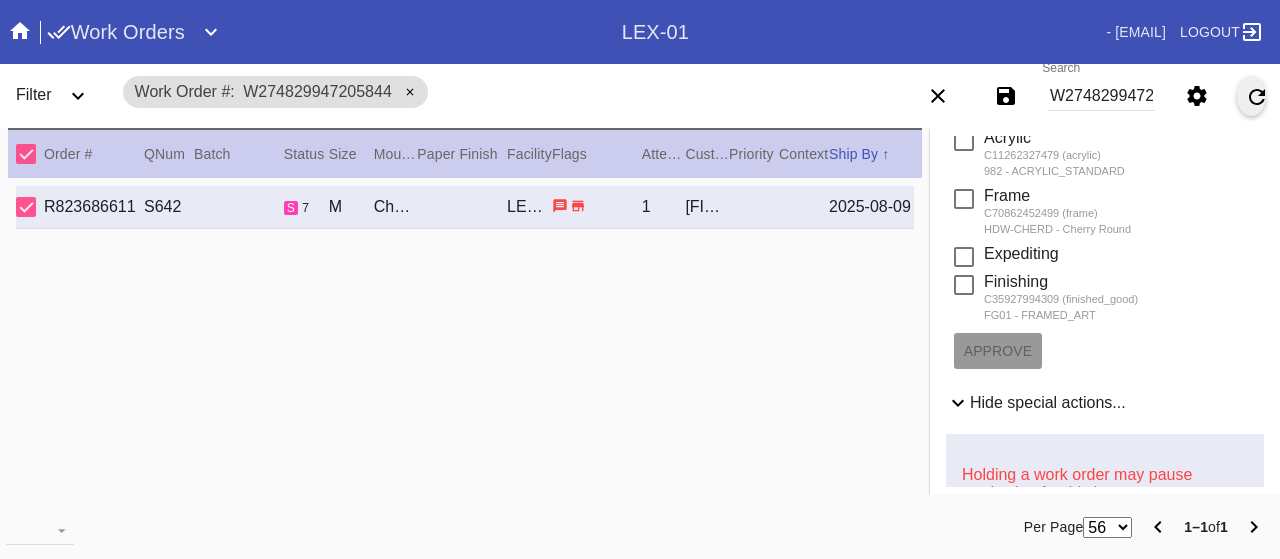 scroll, scrollTop: 800, scrollLeft: 0, axis: vertical 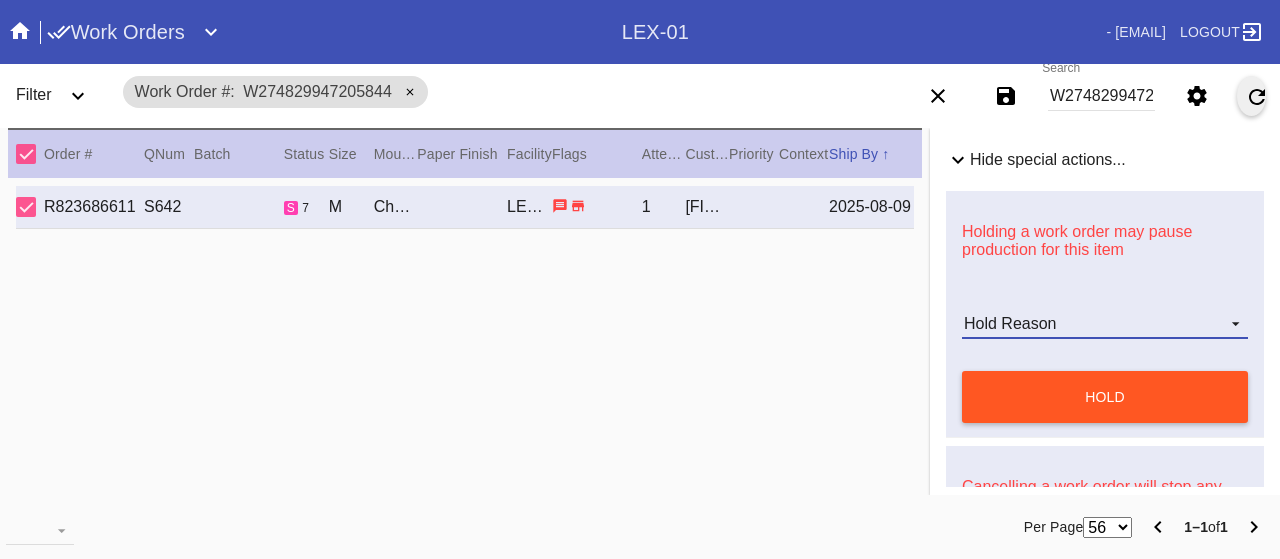 click on "Hold Reason" at bounding box center (1105, 324) 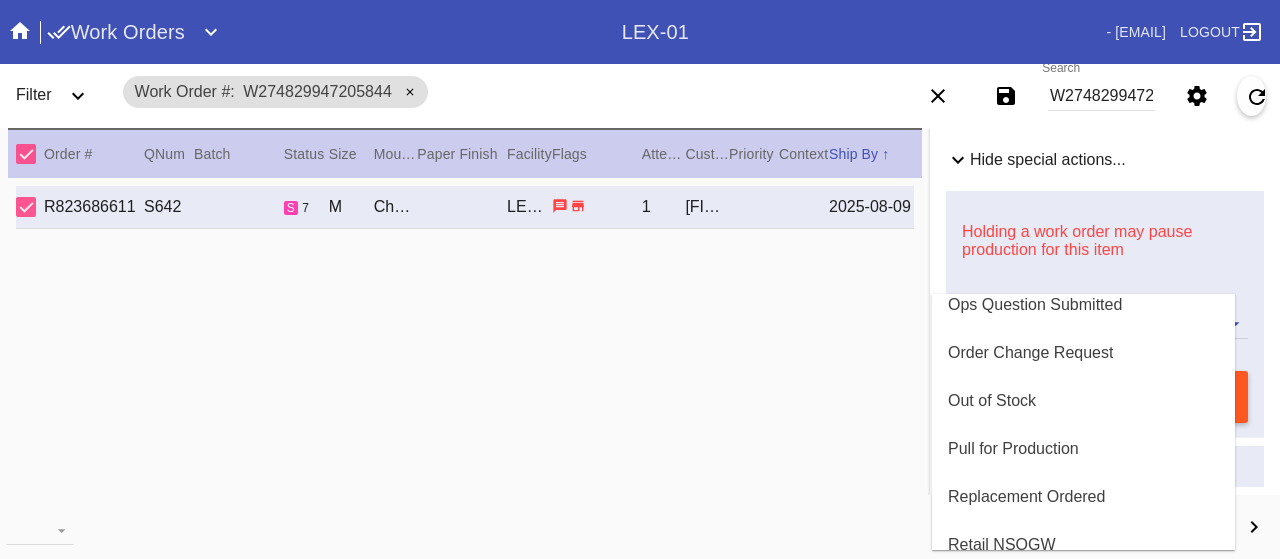 scroll, scrollTop: 500, scrollLeft: 0, axis: vertical 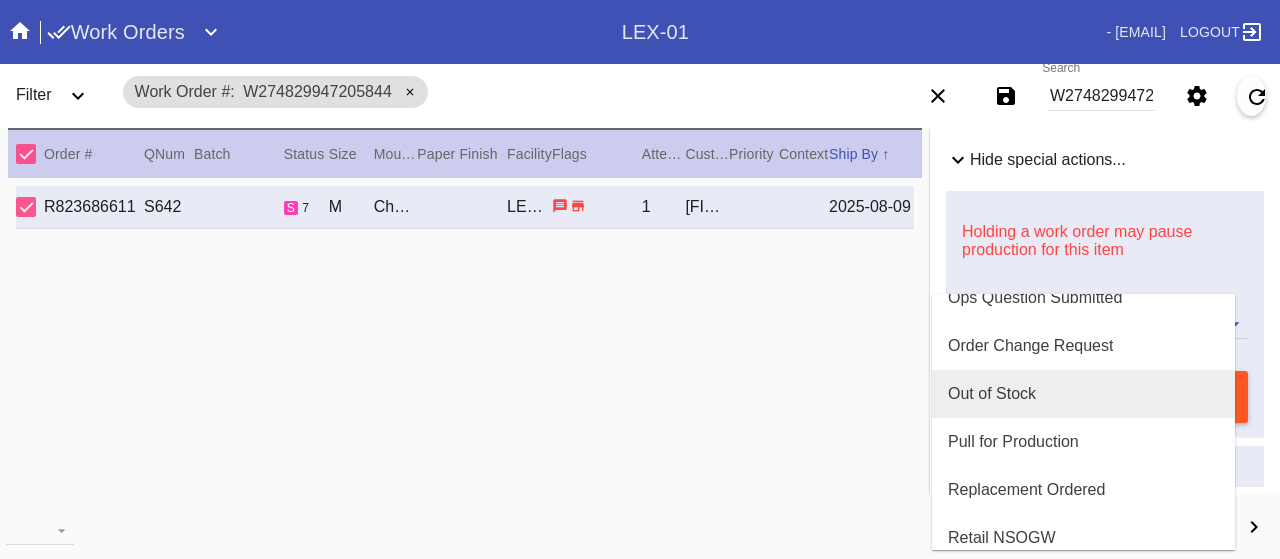 click on "Out of Stock" at bounding box center [1083, 394] 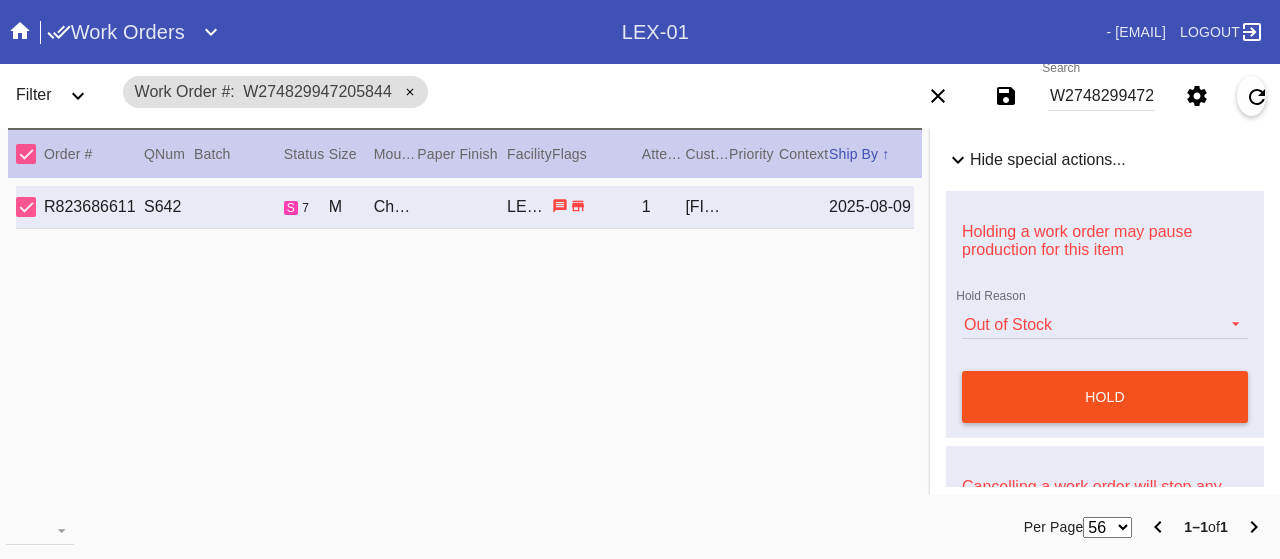 click on "hold" at bounding box center (1105, 397) 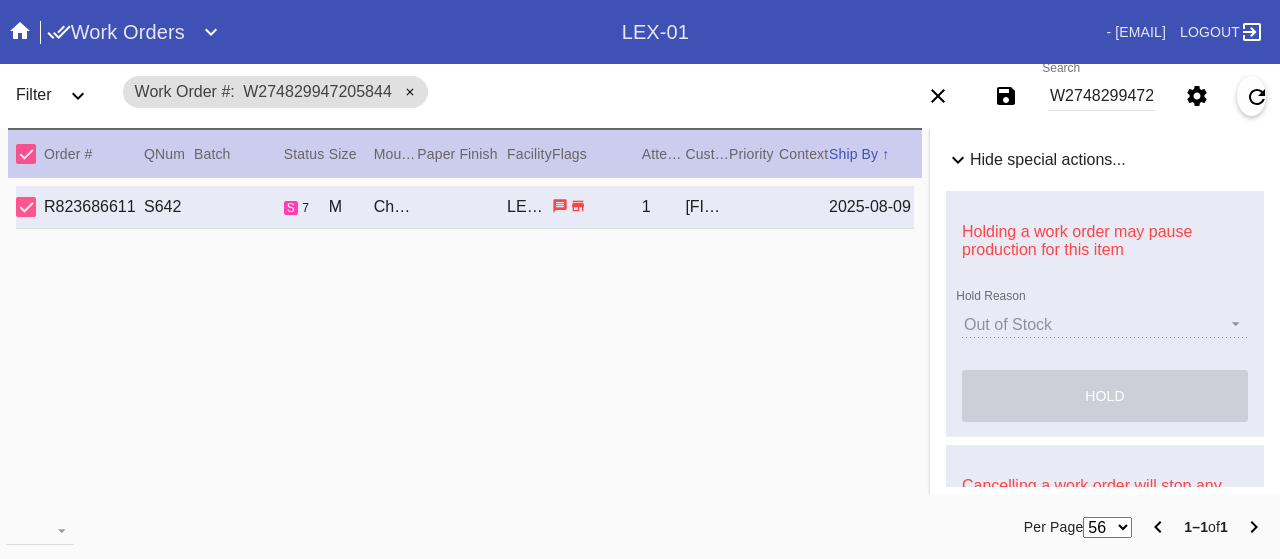type 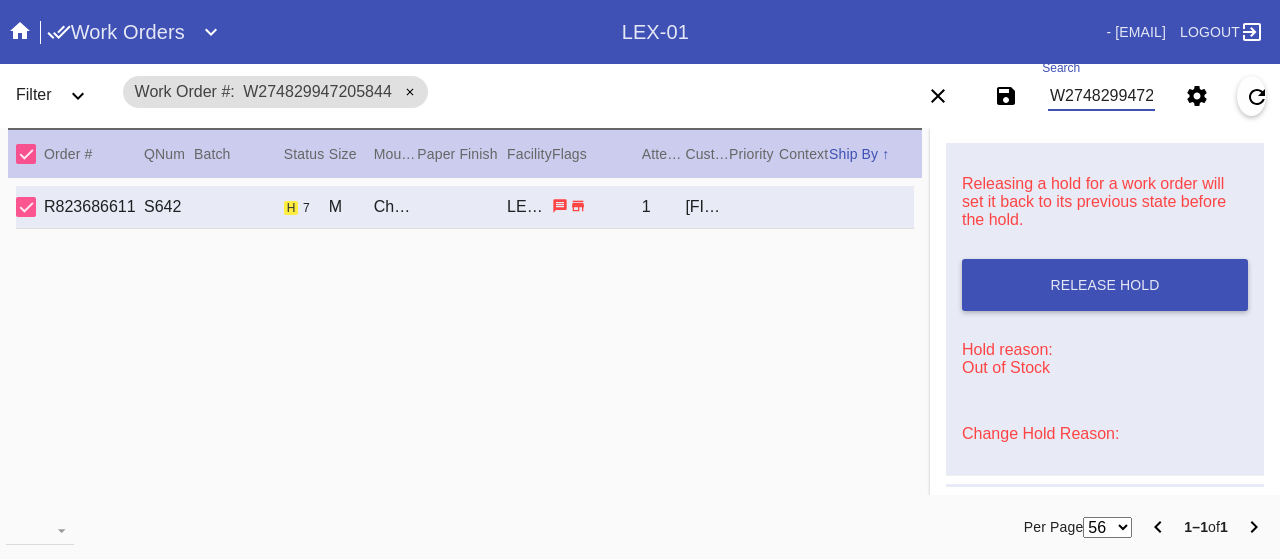 click on "W274829947205844" at bounding box center (1101, 96) 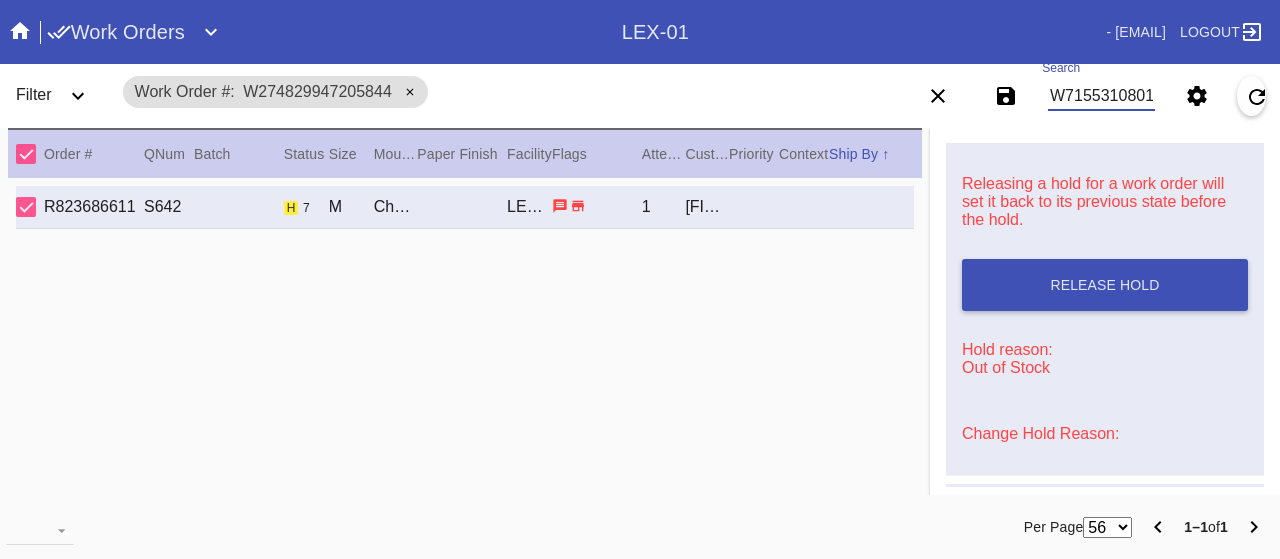 type on "W715531080183243" 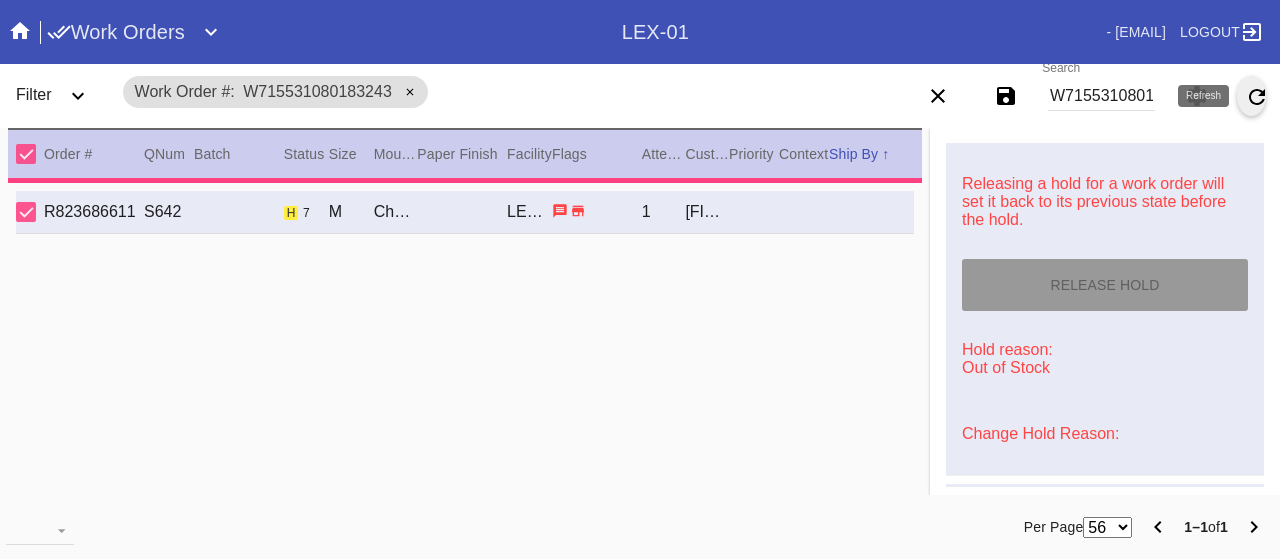 type on "roll marks, specks, scuffs" 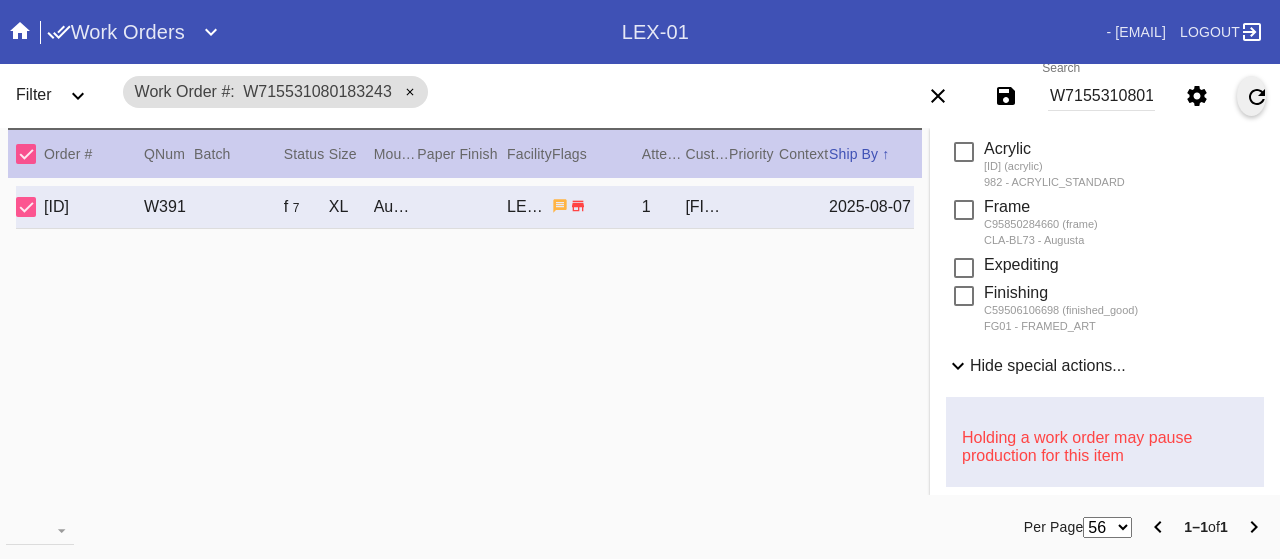 scroll, scrollTop: 0, scrollLeft: 0, axis: both 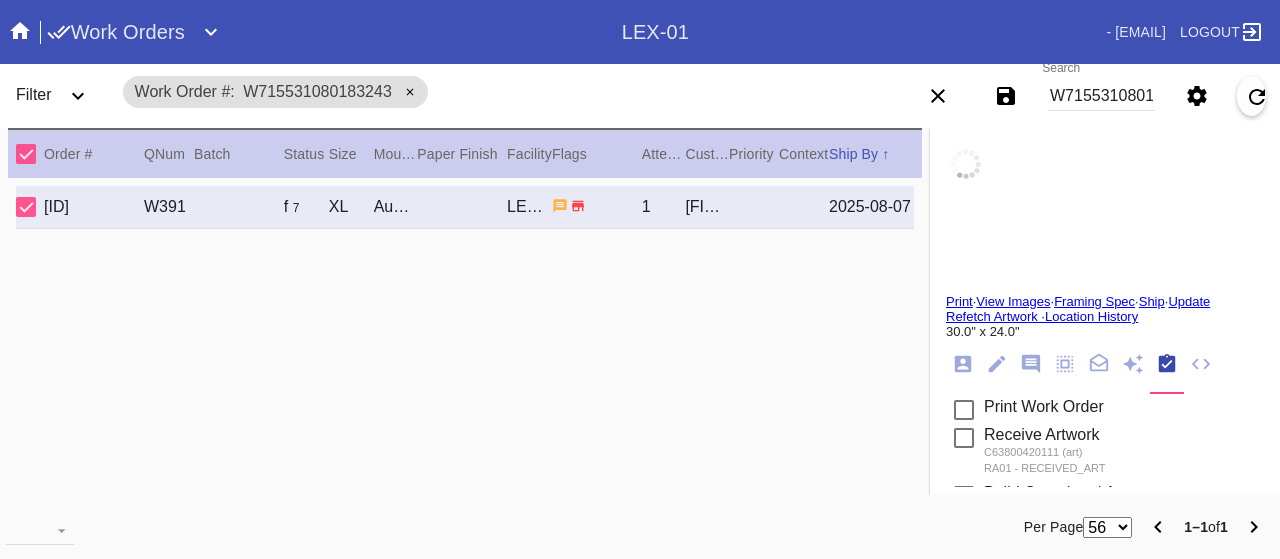 click on "View Images" at bounding box center (1013, 301) 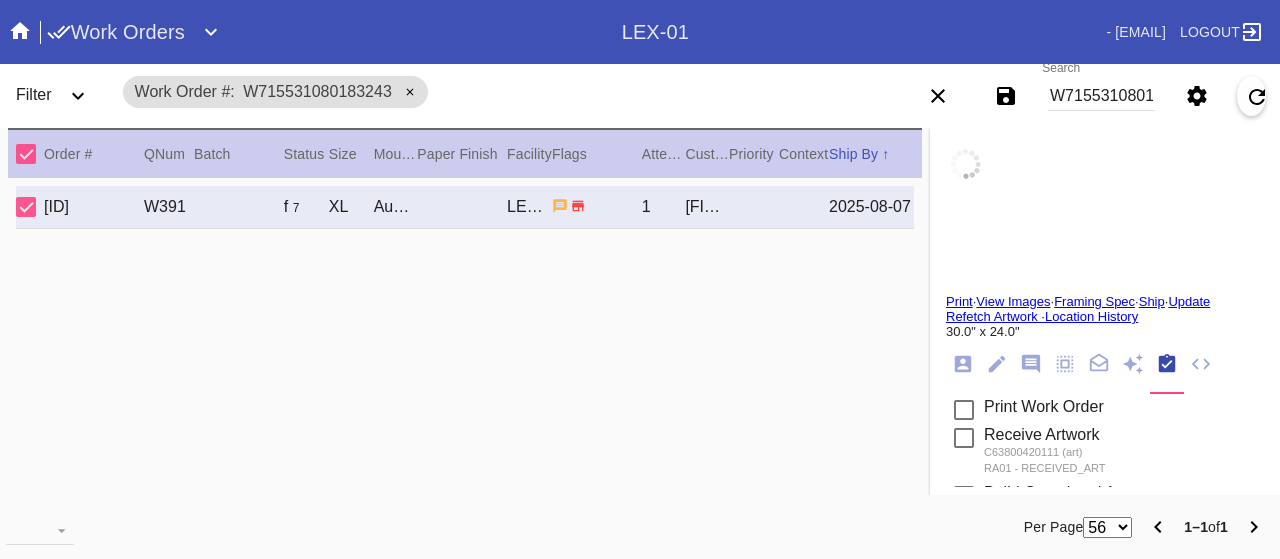 click 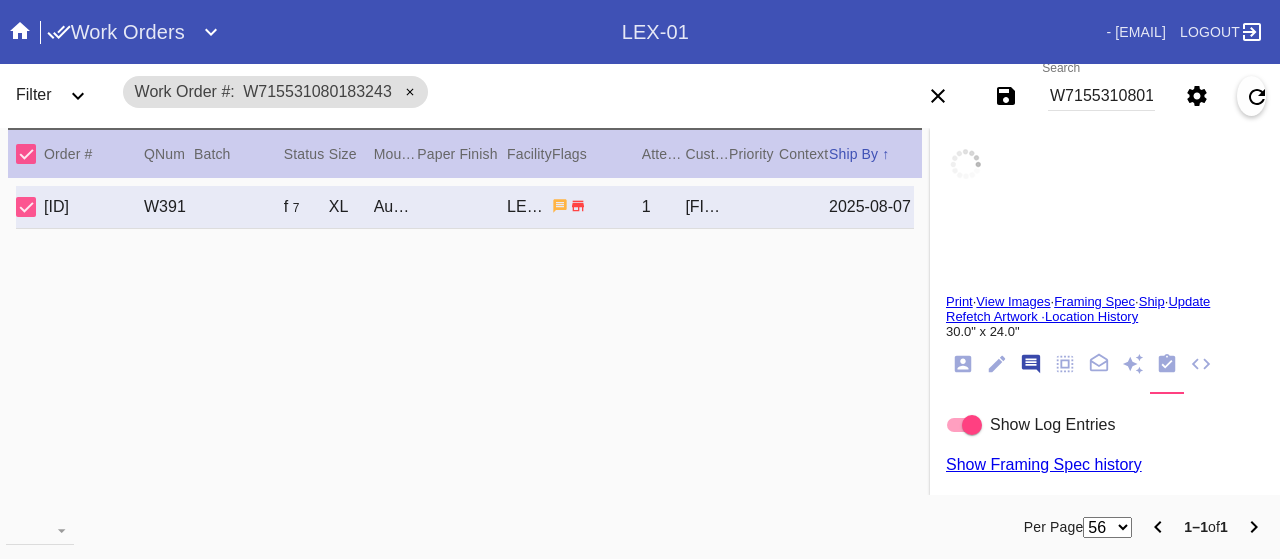 scroll, scrollTop: 122, scrollLeft: 0, axis: vertical 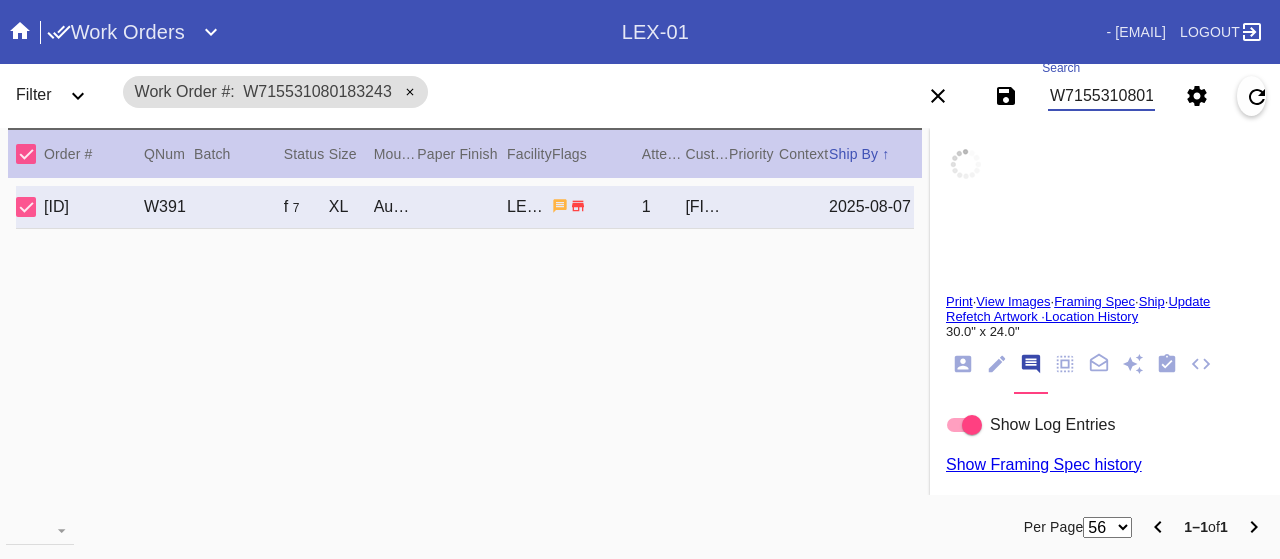click on "W715531080183243" at bounding box center [1101, 96] 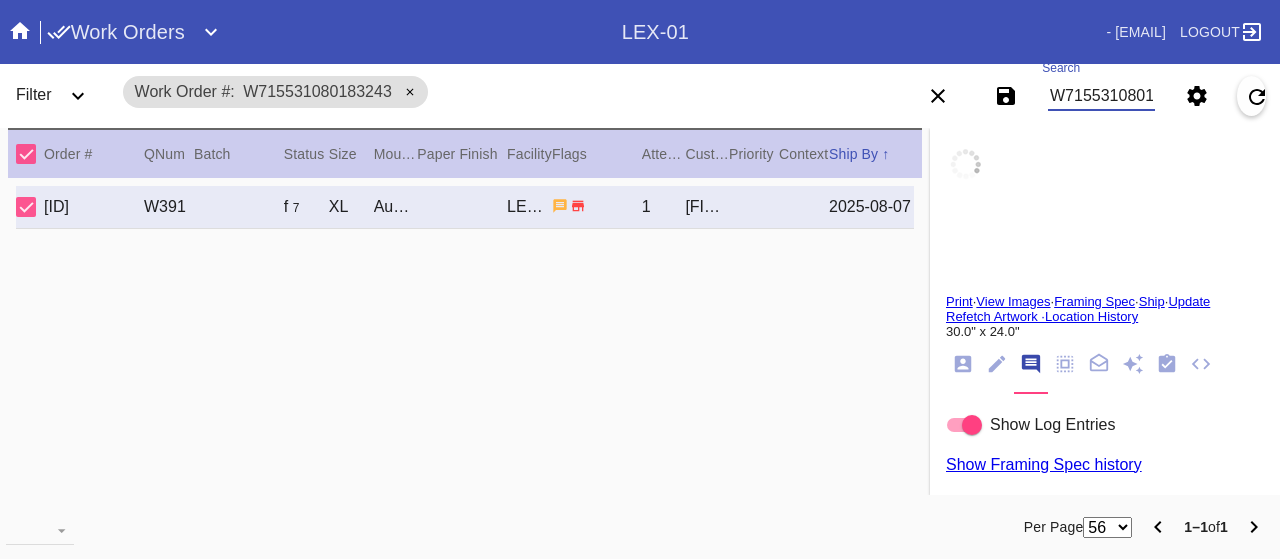 click on "W715531080183243" at bounding box center (1101, 96) 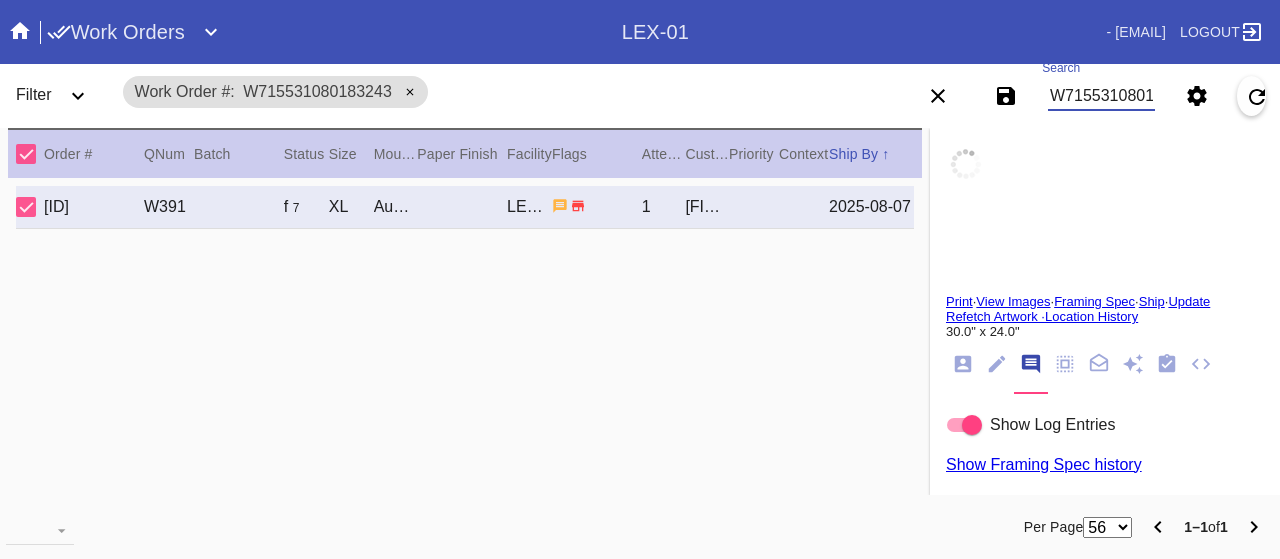 type on "W715531080183243" 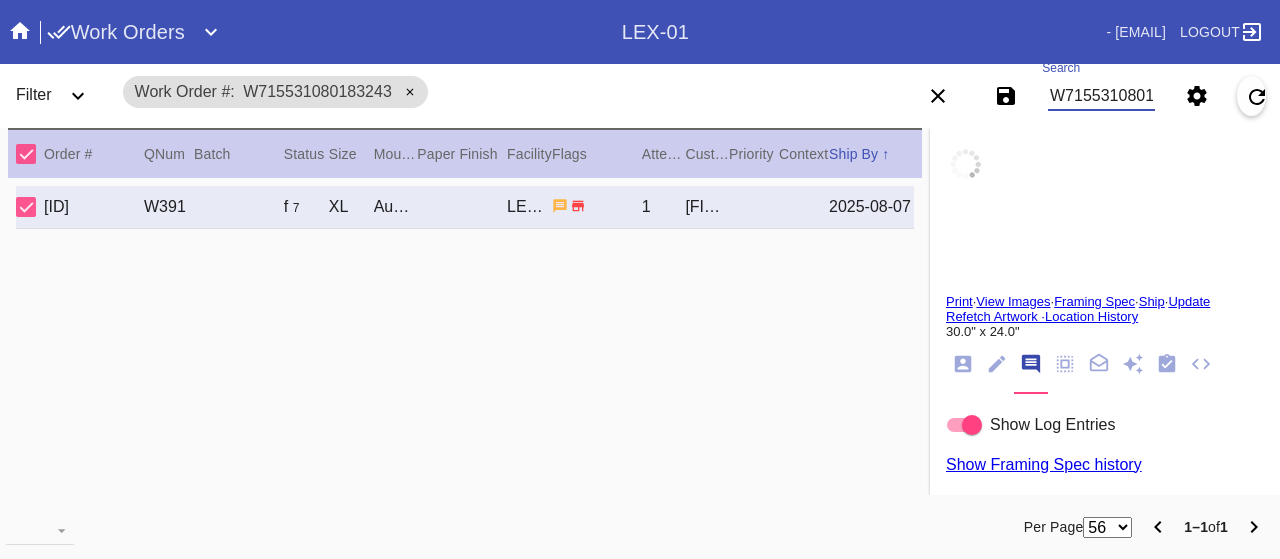 scroll, scrollTop: 0, scrollLeft: 0, axis: both 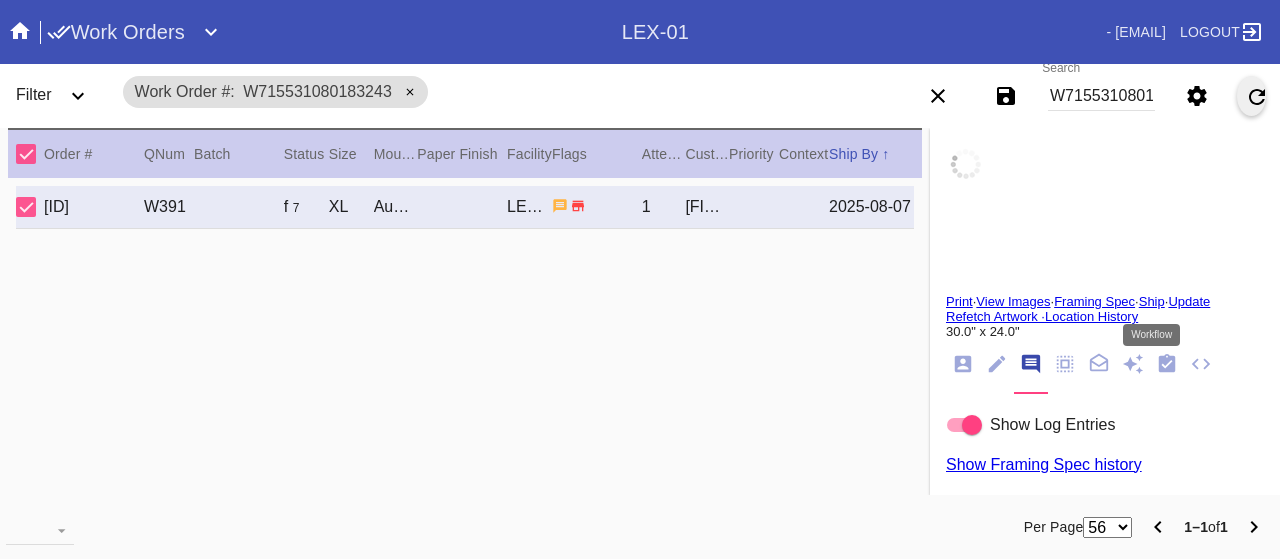 click 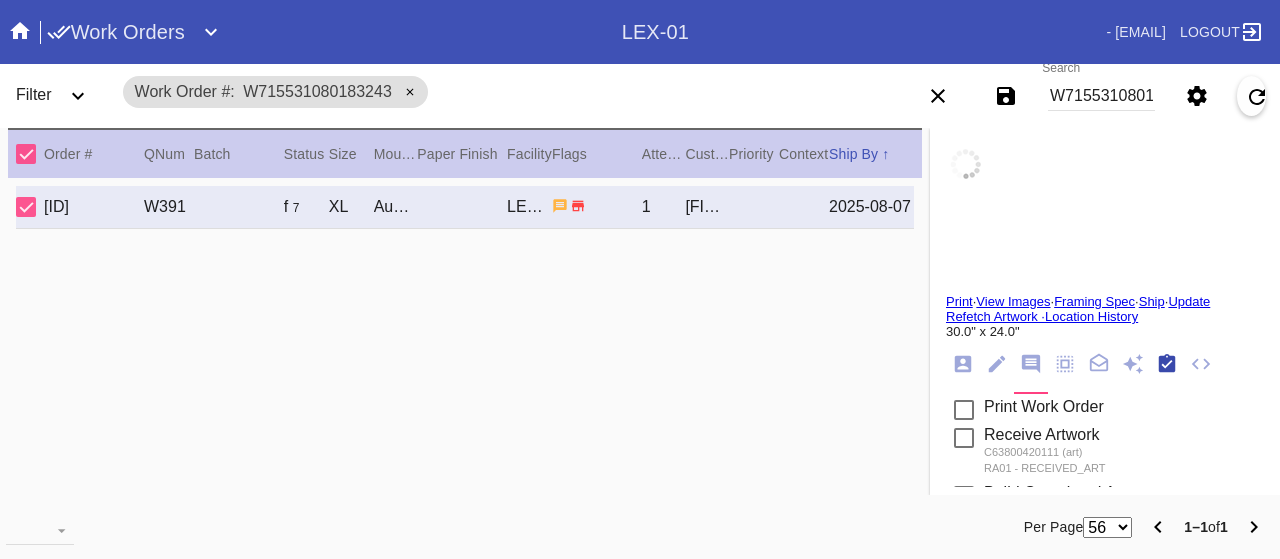 scroll, scrollTop: 318, scrollLeft: 0, axis: vertical 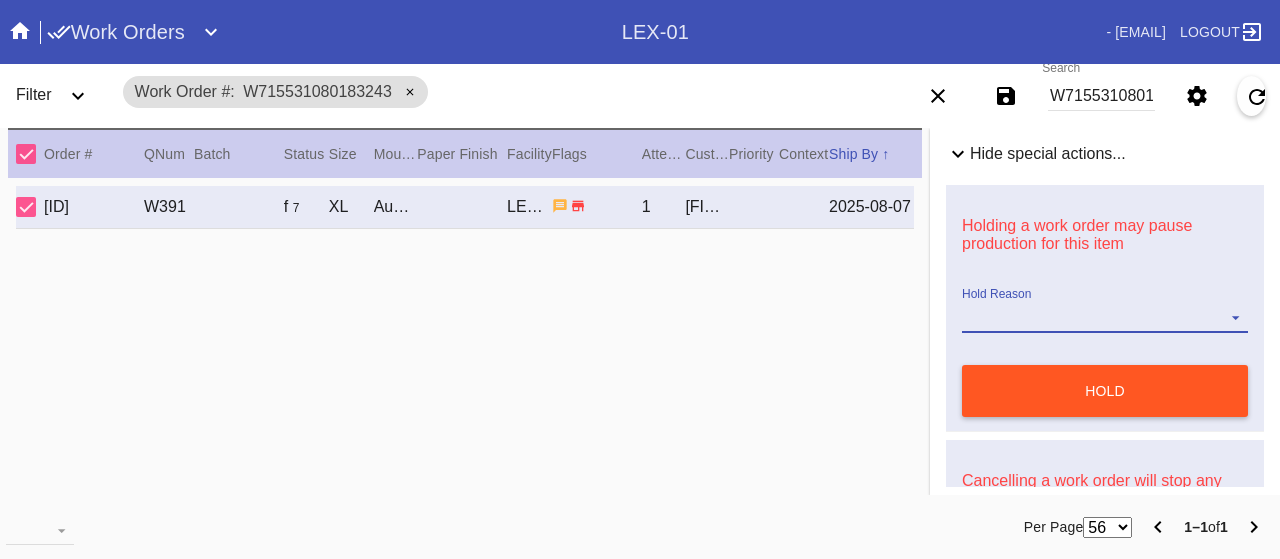 click on "Hold Reason" at bounding box center (1105, 318) 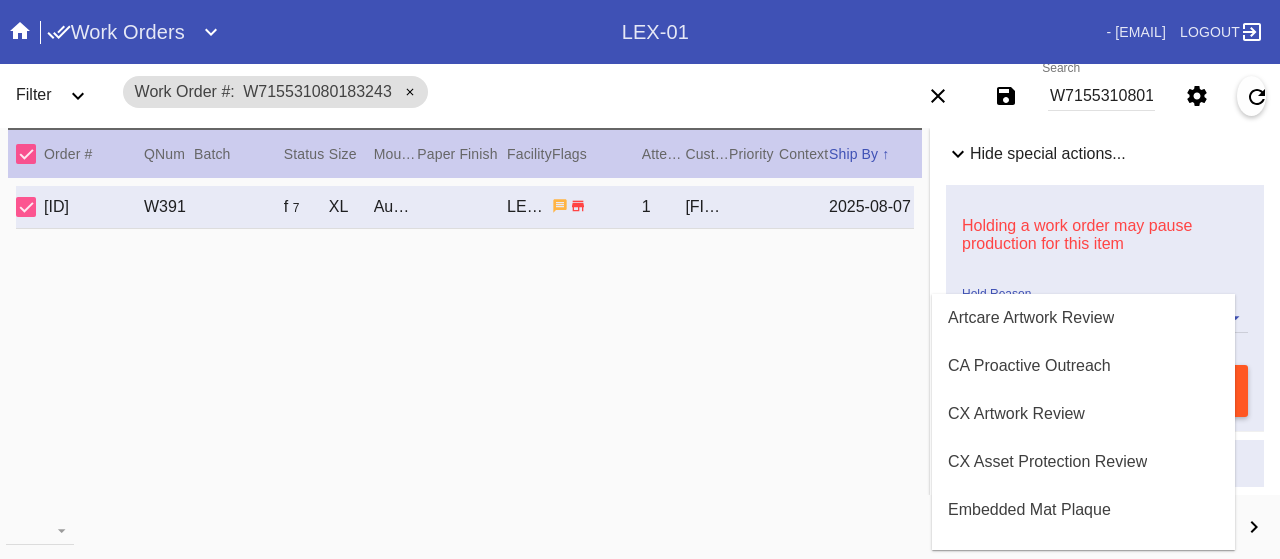 click on "Artcare Artwork Review" at bounding box center (1031, 318) 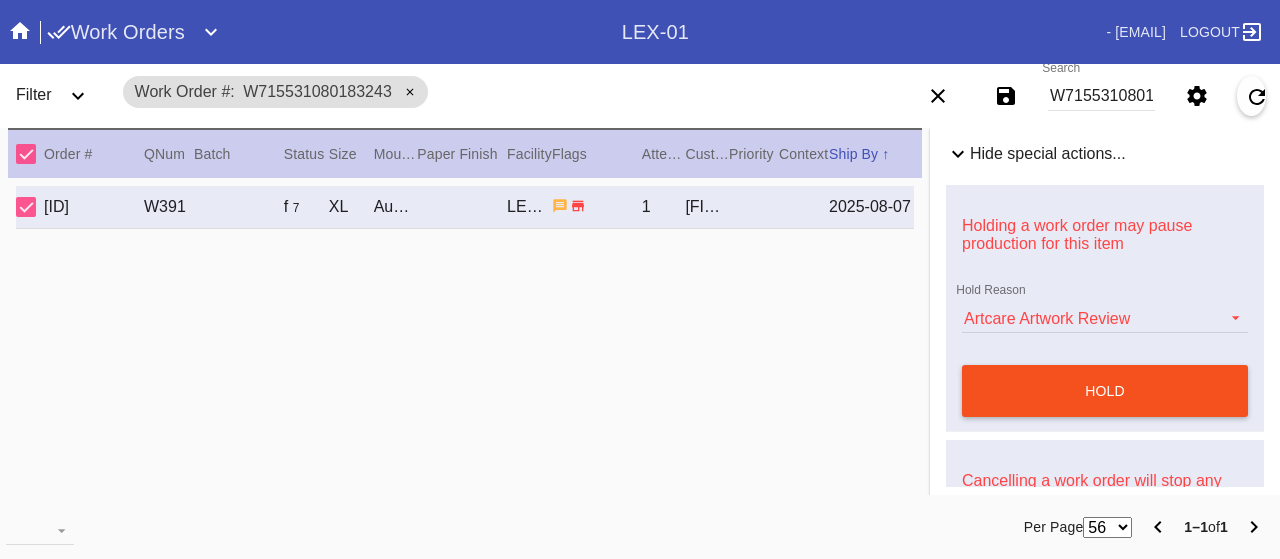 click on "hold" at bounding box center [1105, 391] 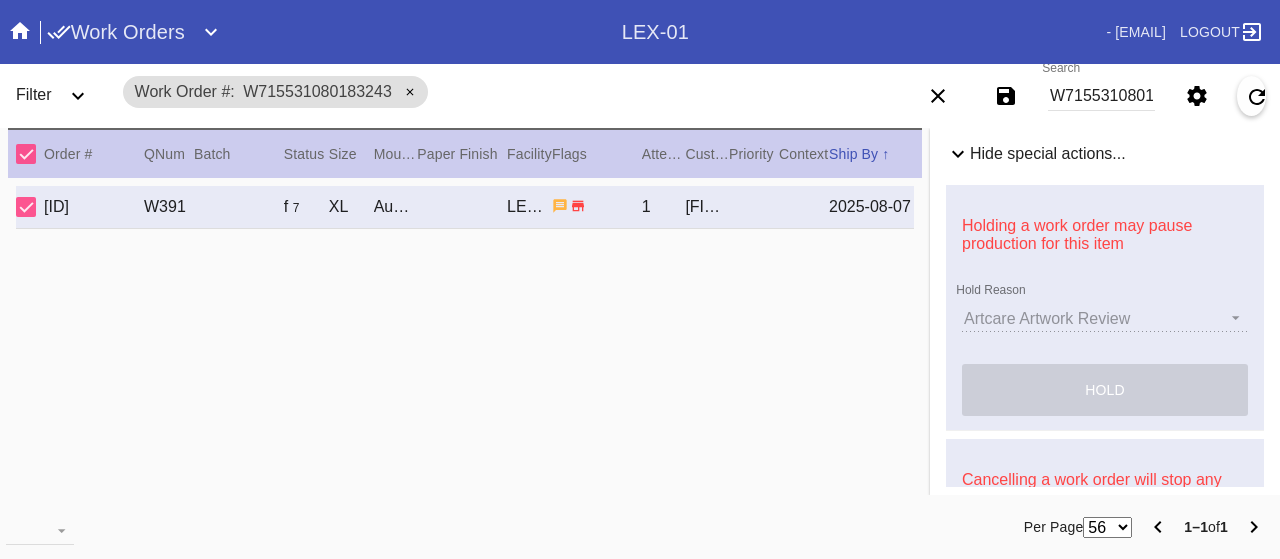 type 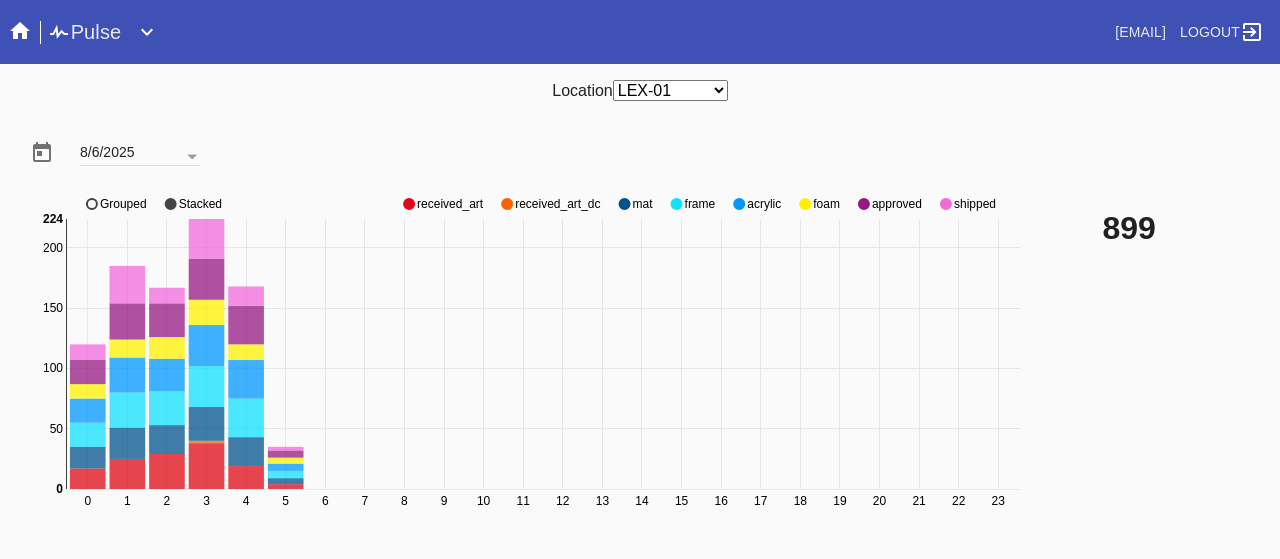 scroll, scrollTop: 0, scrollLeft: 0, axis: both 